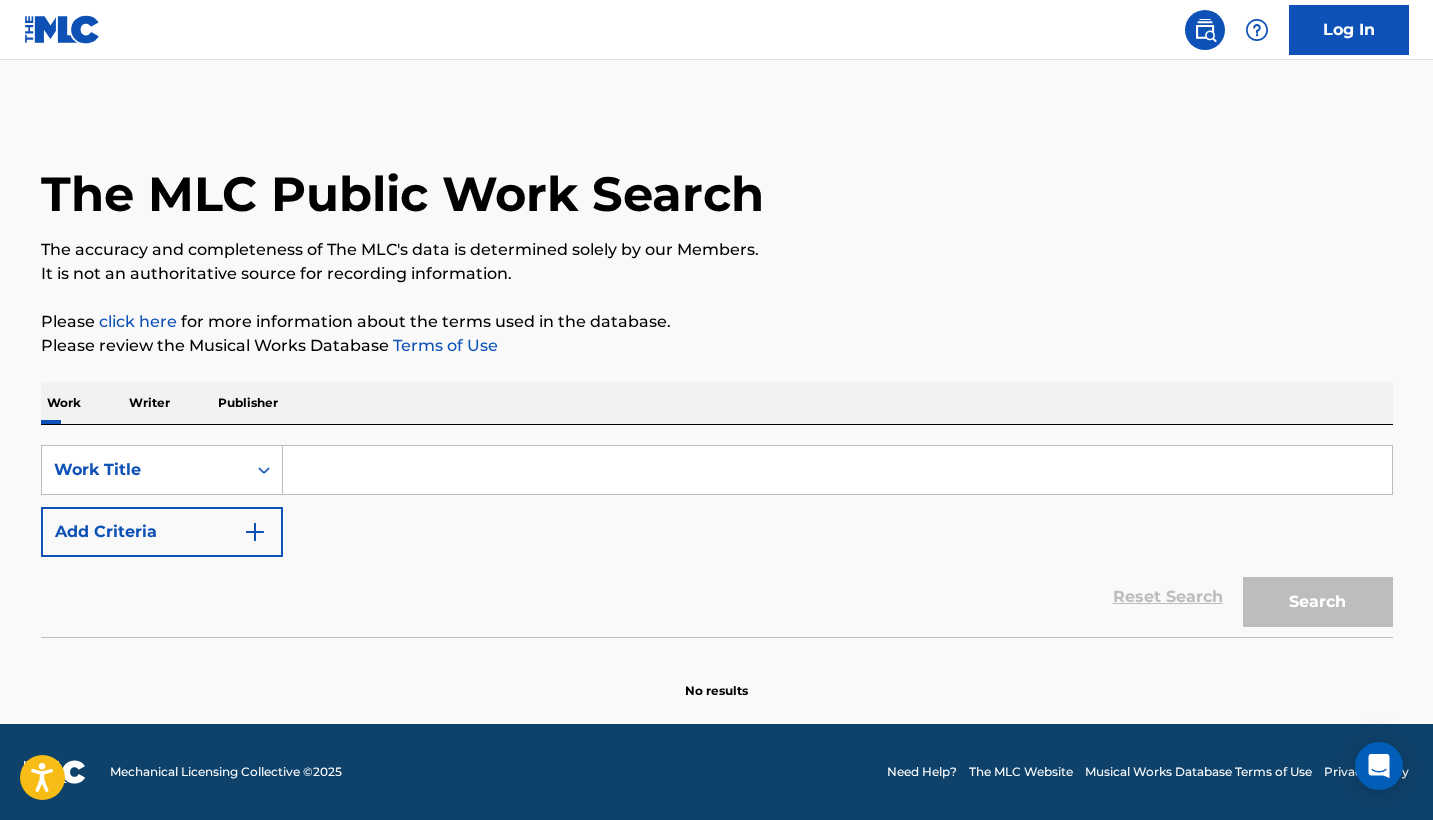 scroll, scrollTop: 0, scrollLeft: 0, axis: both 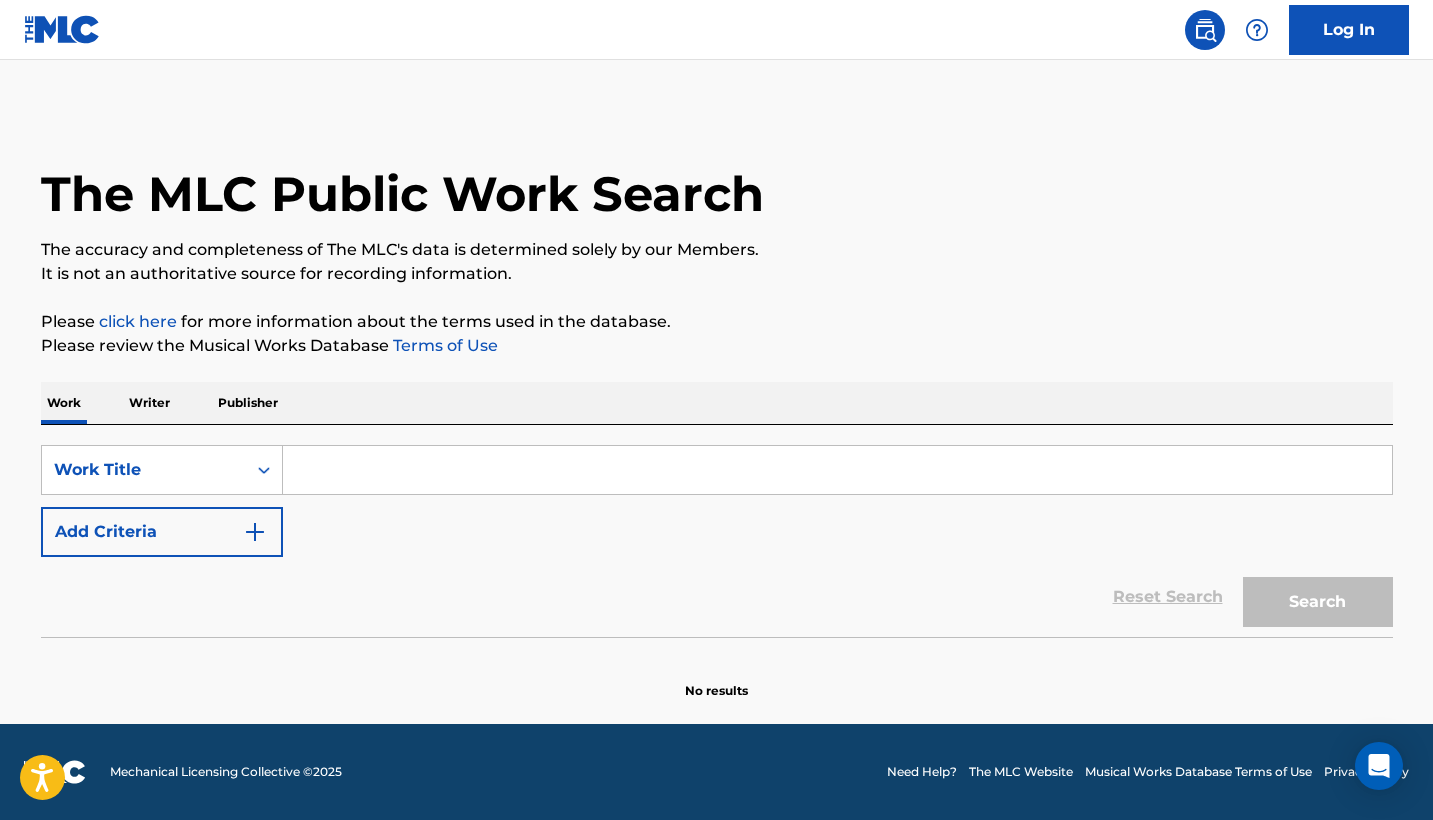 click at bounding box center (837, 470) 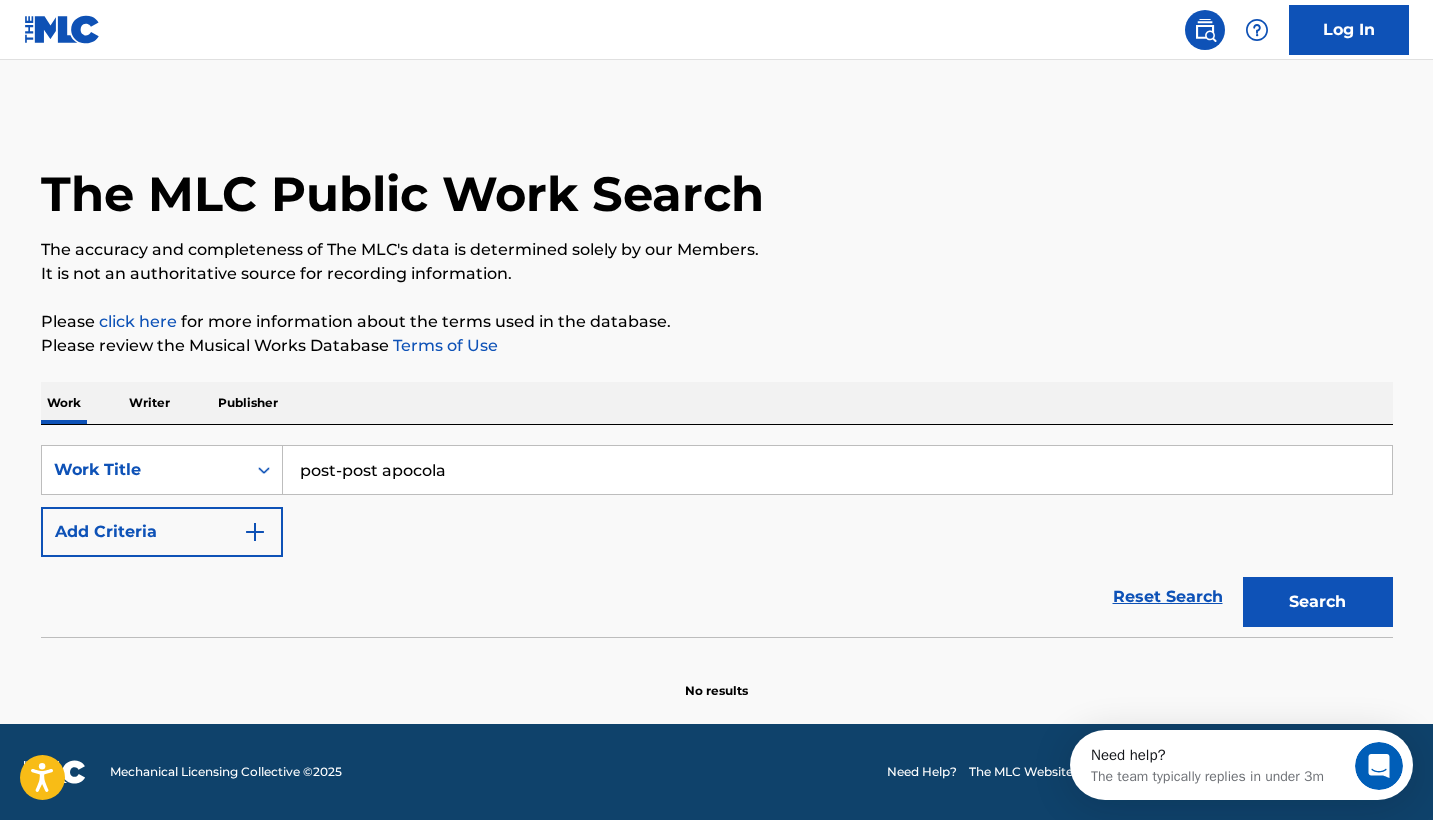 scroll, scrollTop: 0, scrollLeft: 0, axis: both 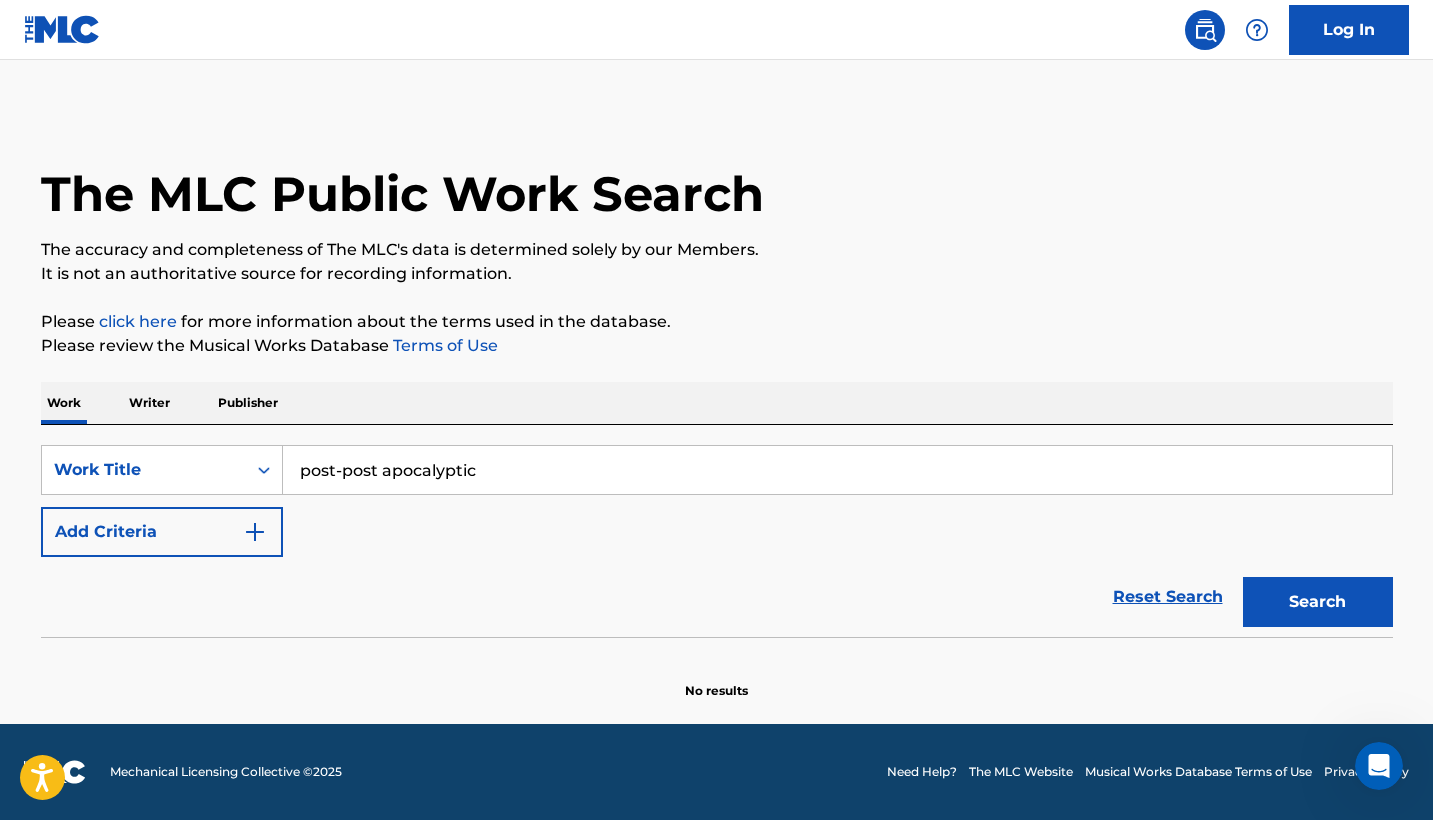 type on "post-post apocalyptic" 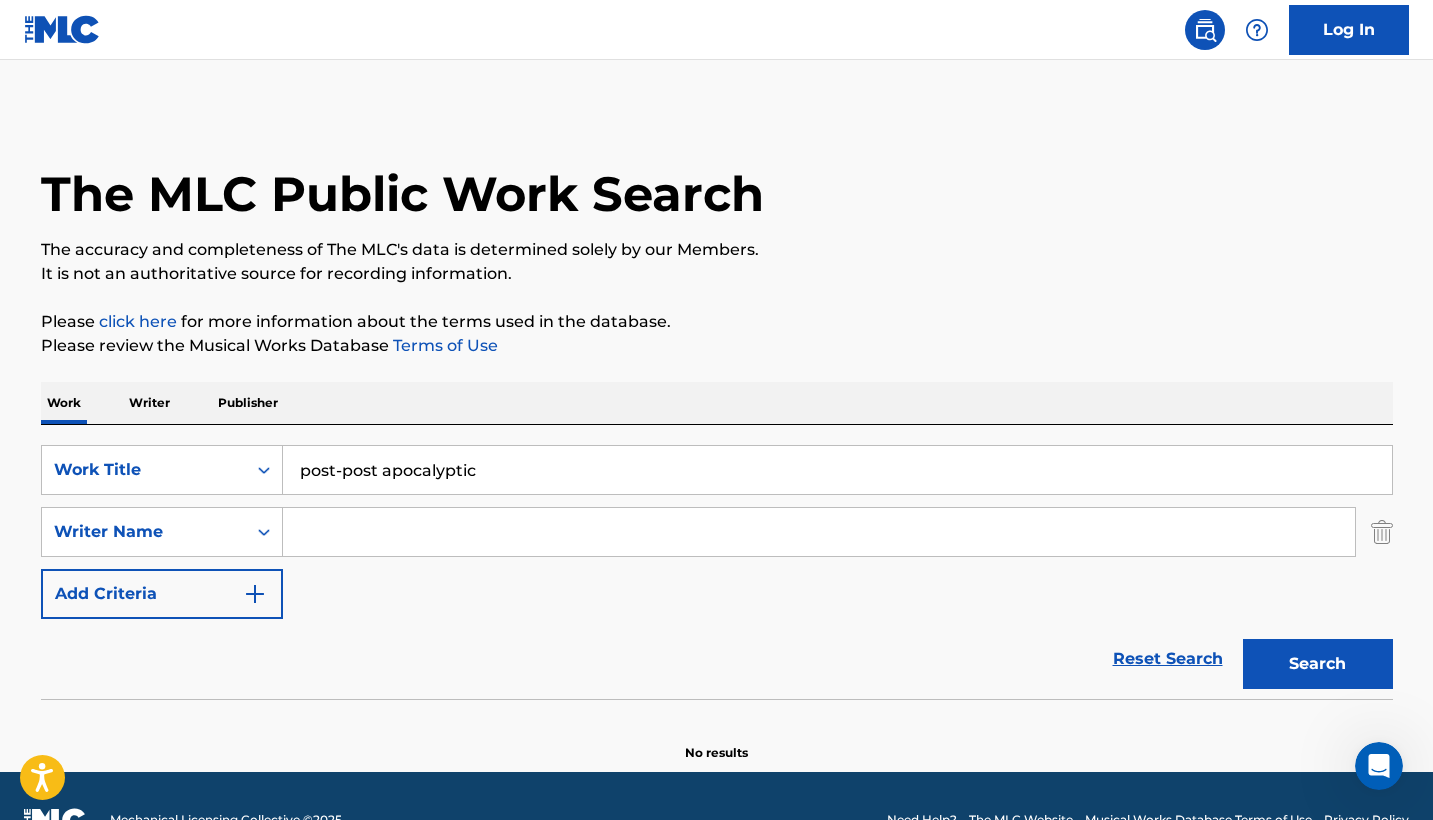 click at bounding box center (819, 532) 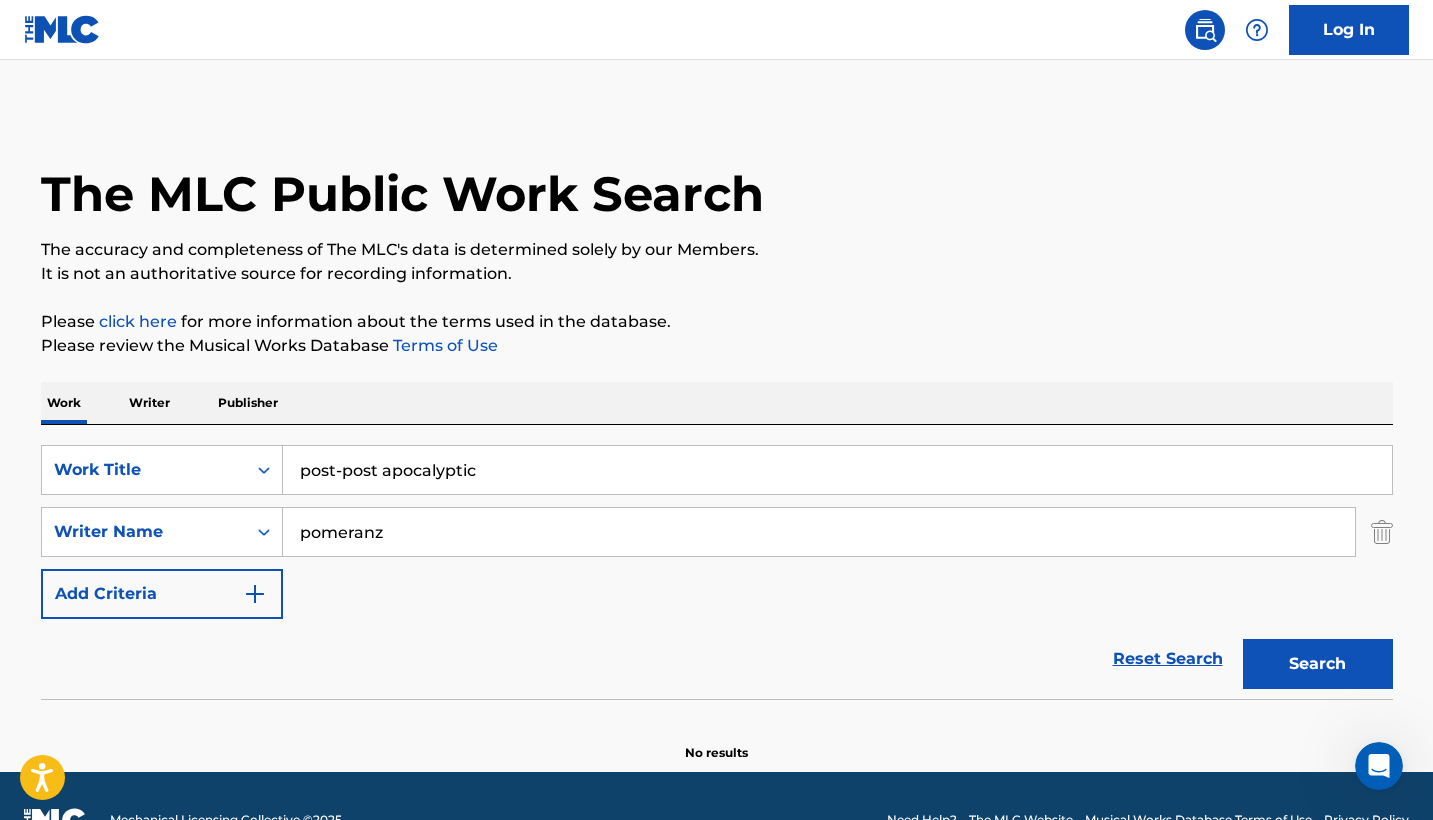 click on "Search" at bounding box center [1318, 664] 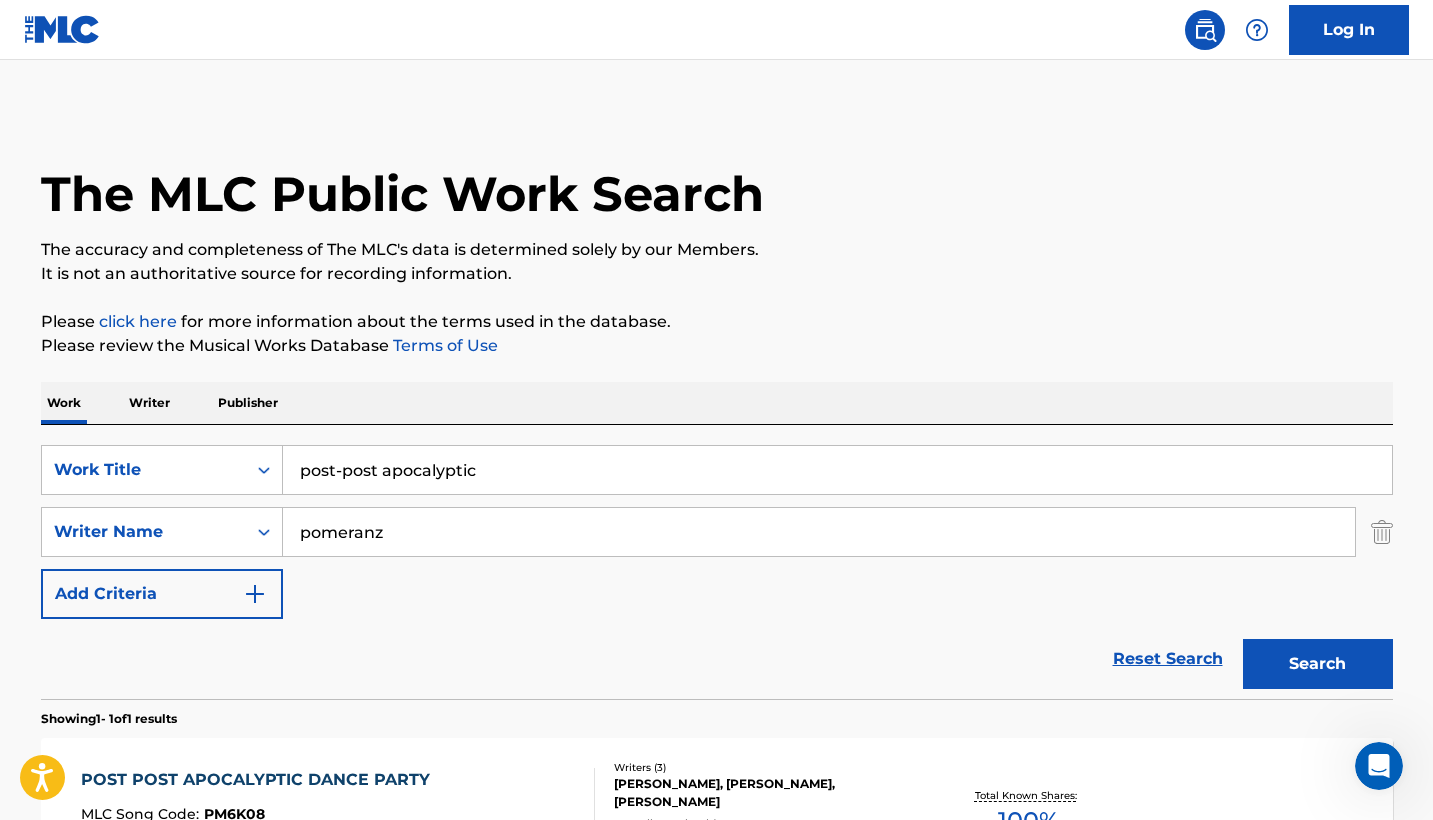 type on "pomerania" 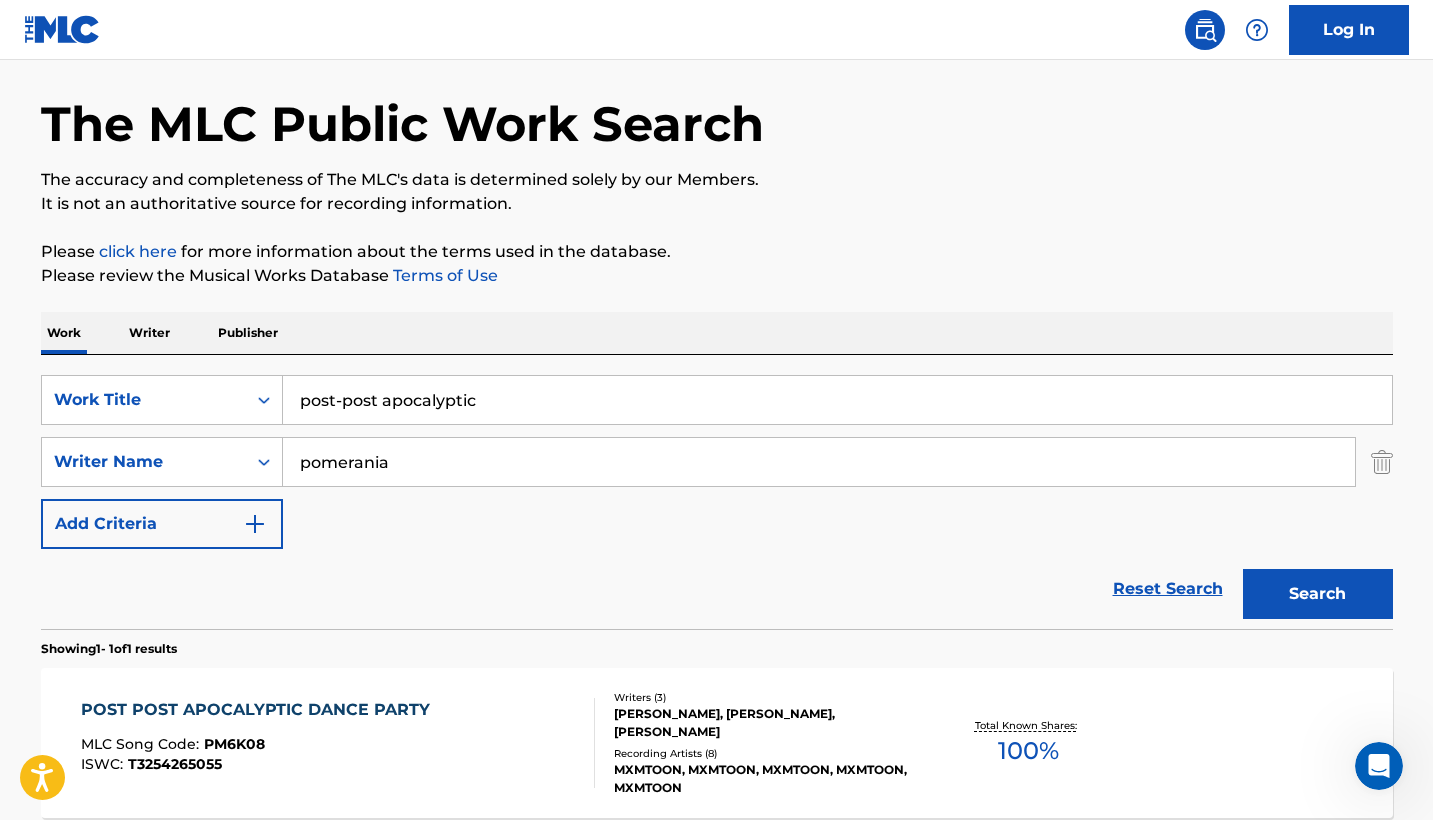 scroll, scrollTop: 112, scrollLeft: 0, axis: vertical 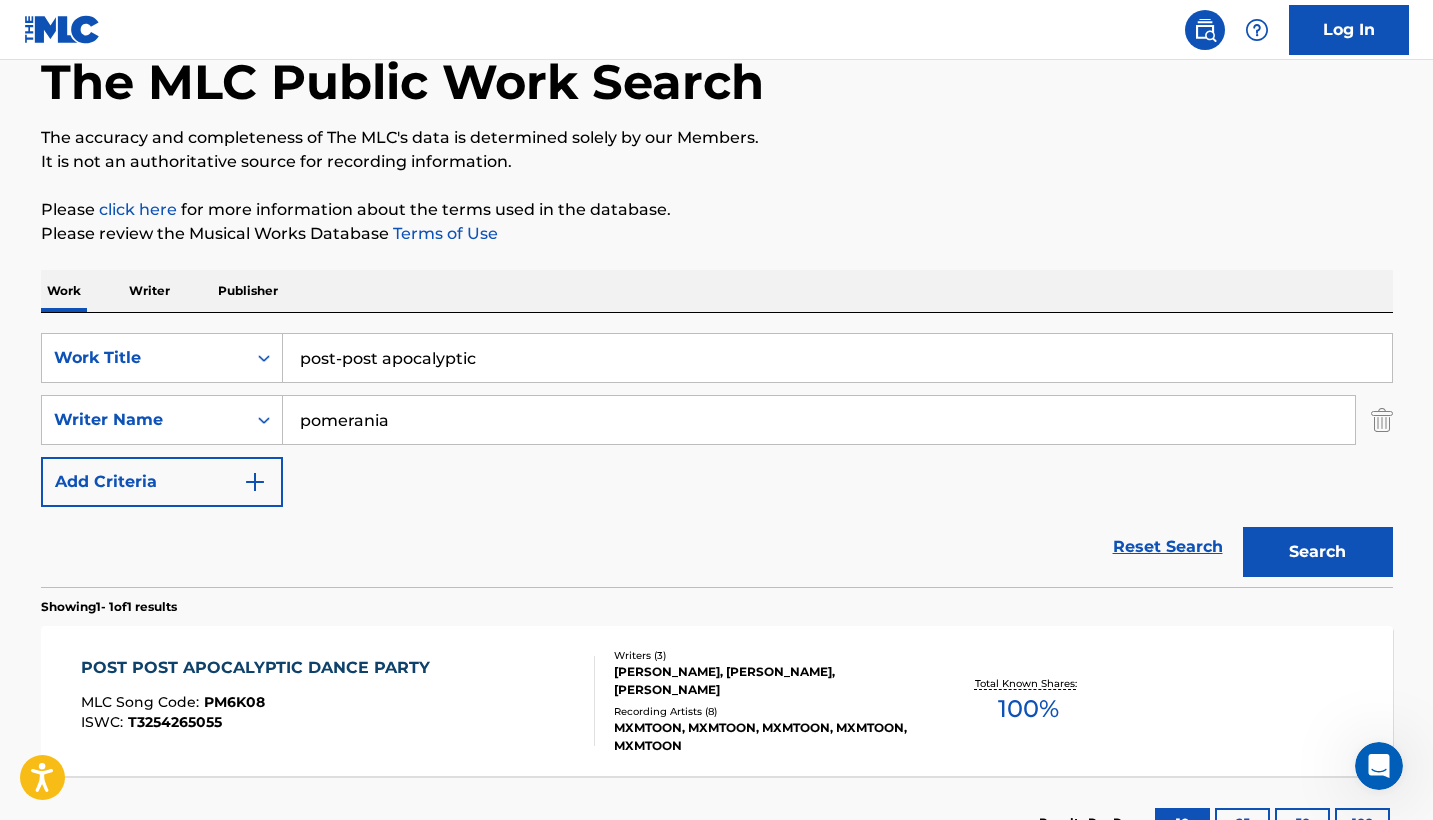 click on "POST POST APOCALYPTIC DANCE PARTY" at bounding box center [260, 668] 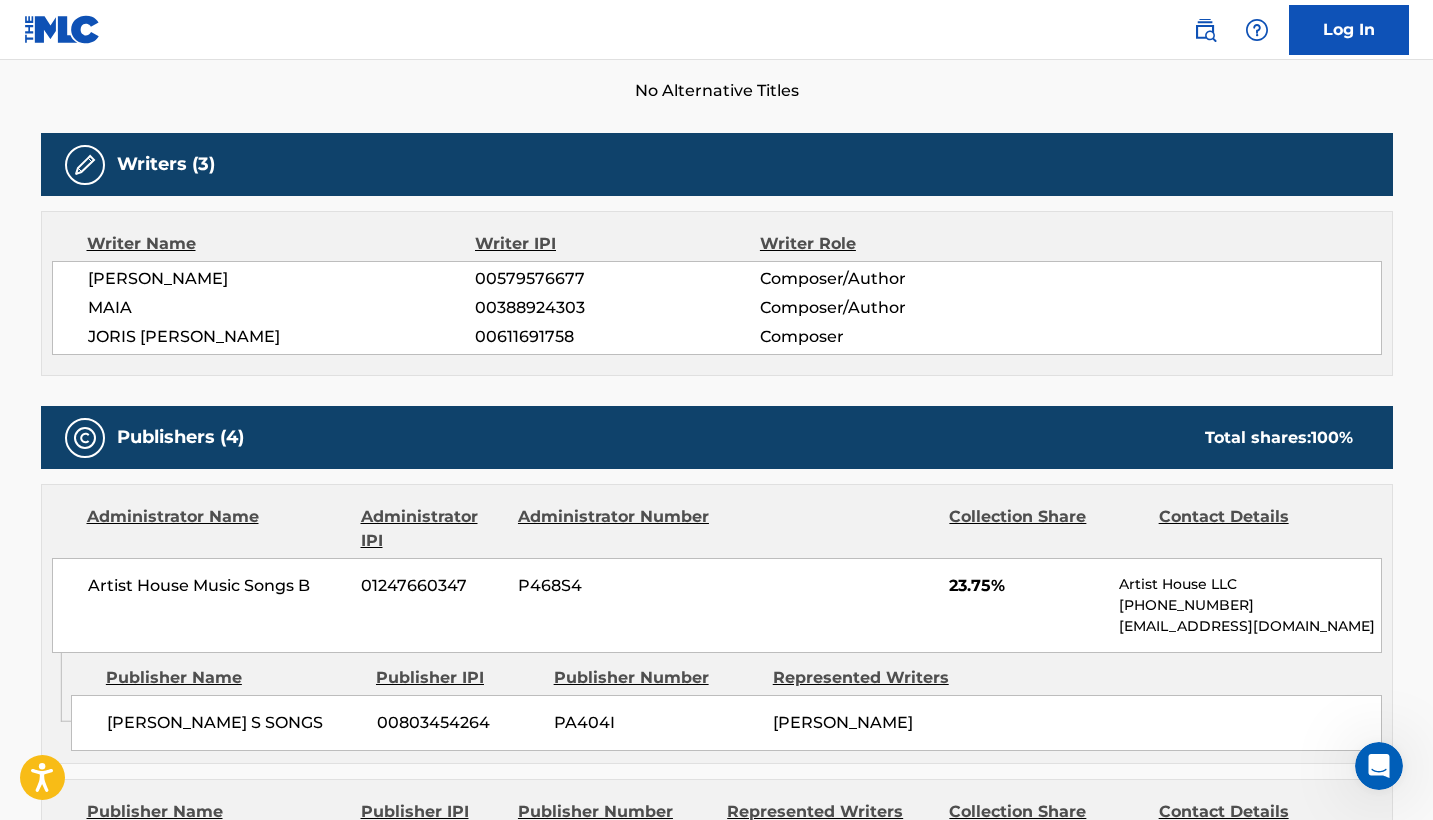 scroll, scrollTop: 356, scrollLeft: 0, axis: vertical 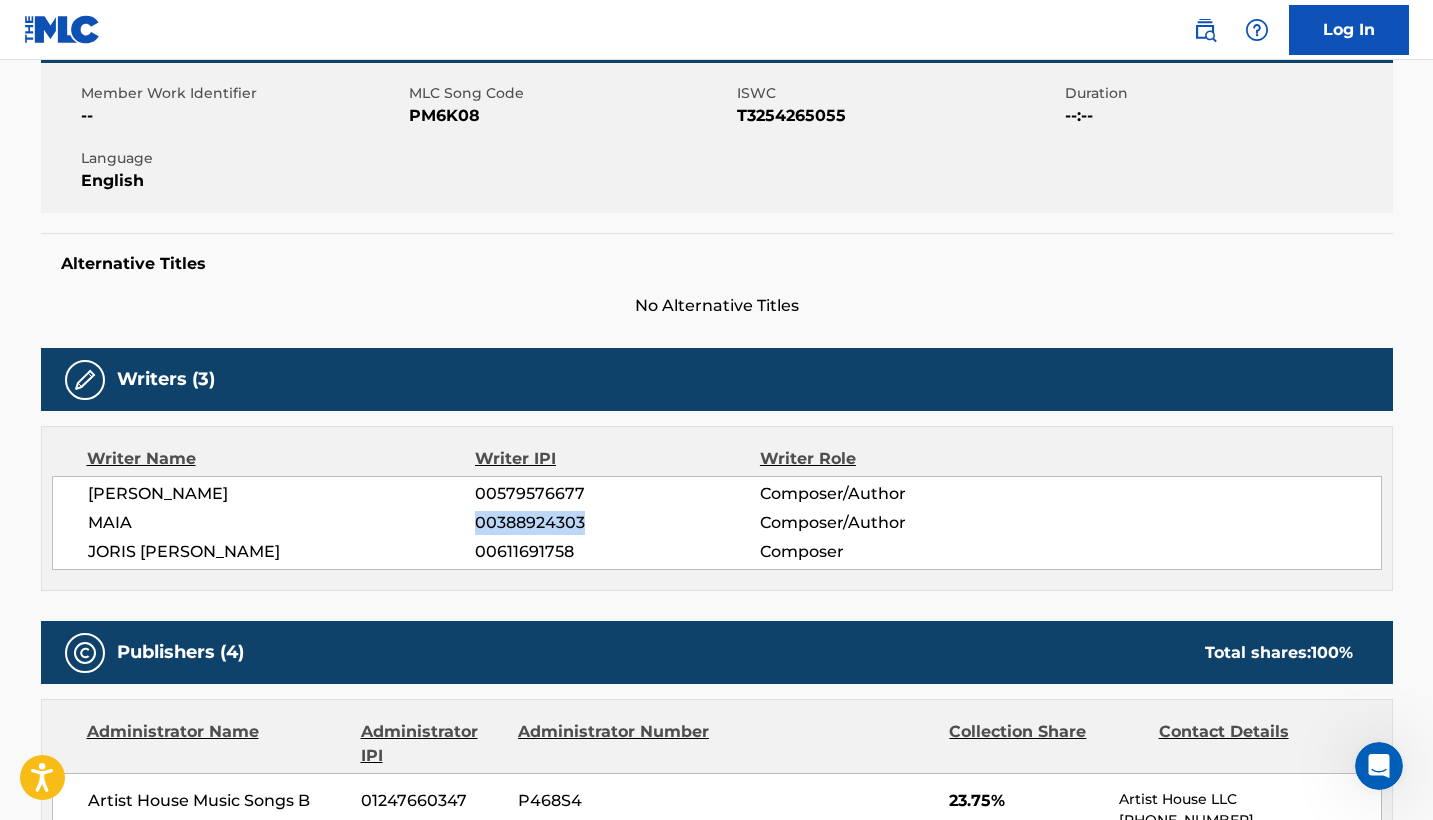 drag, startPoint x: 475, startPoint y: 521, endPoint x: 587, endPoint y: 521, distance: 112 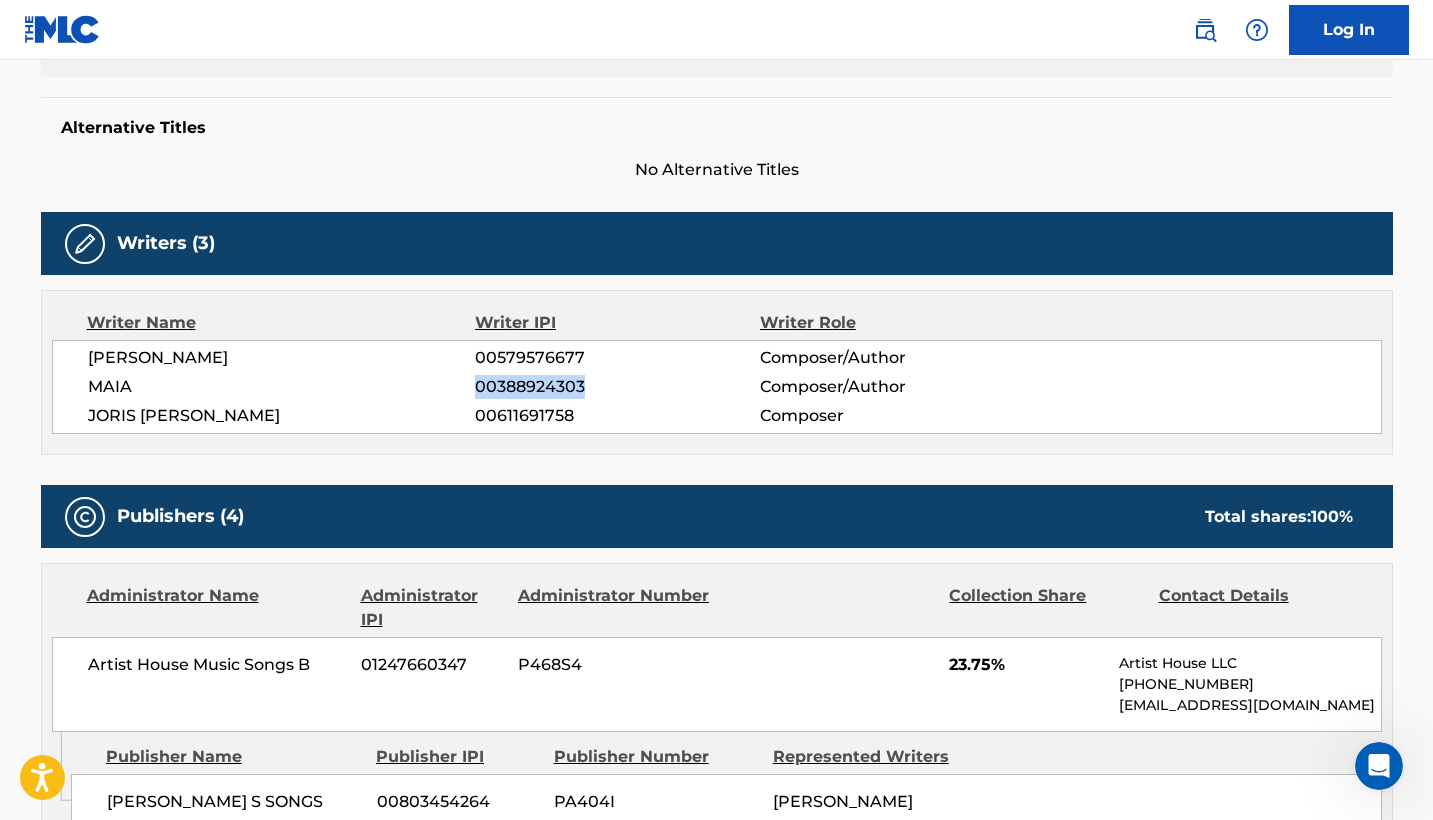 scroll, scrollTop: 494, scrollLeft: 0, axis: vertical 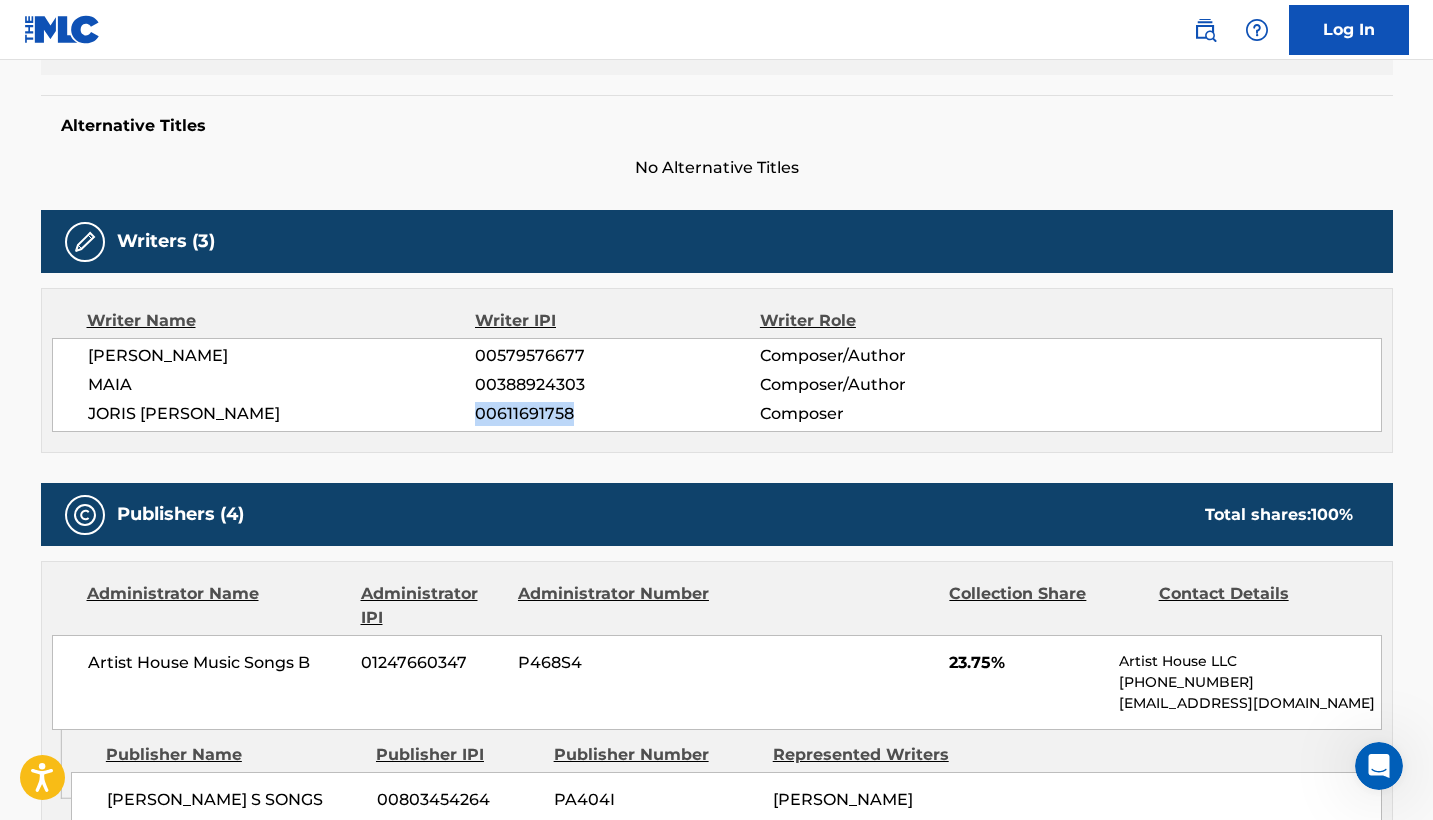 drag, startPoint x: 475, startPoint y: 413, endPoint x: 598, endPoint y: 413, distance: 123 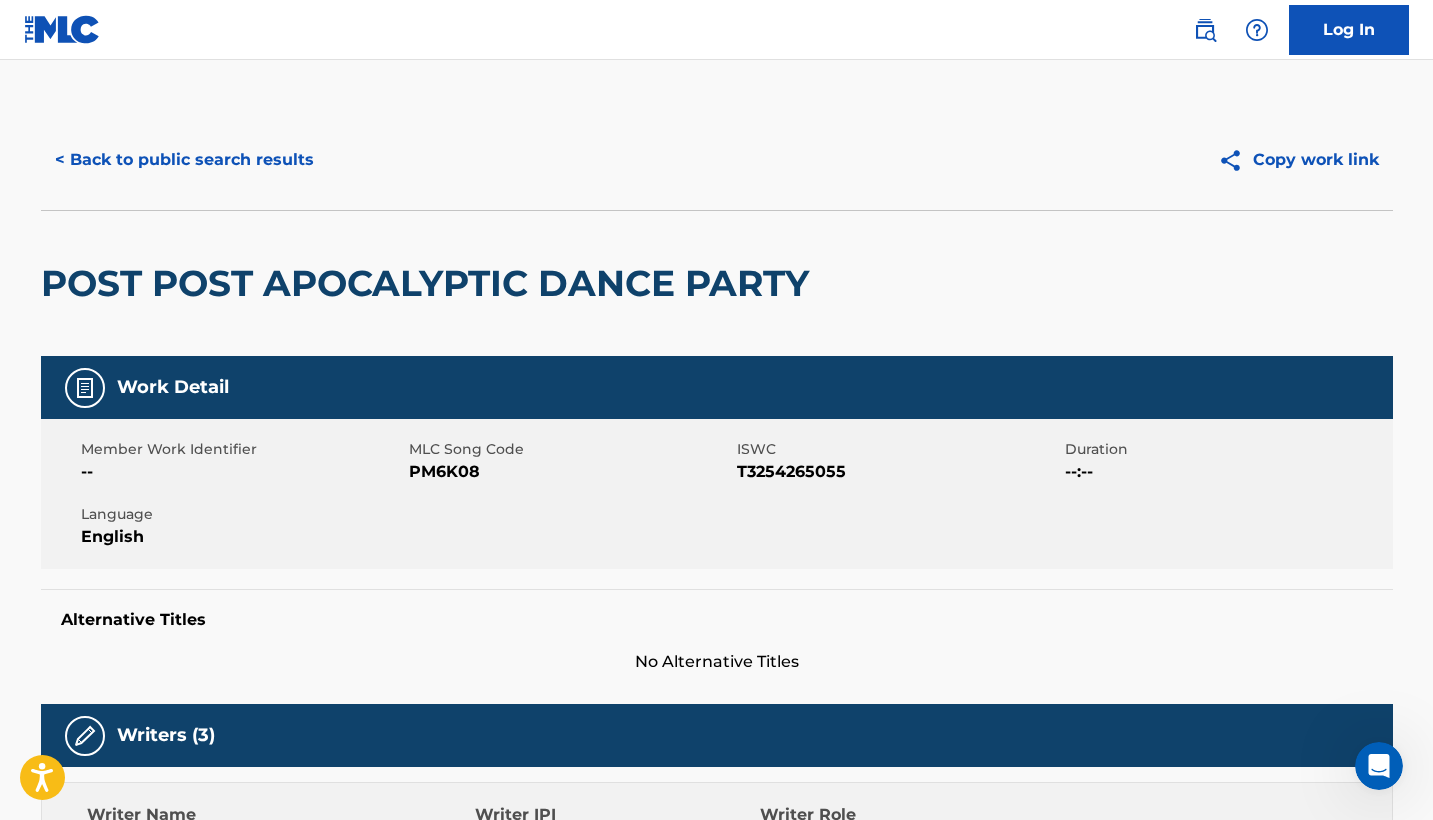 scroll, scrollTop: 0, scrollLeft: 0, axis: both 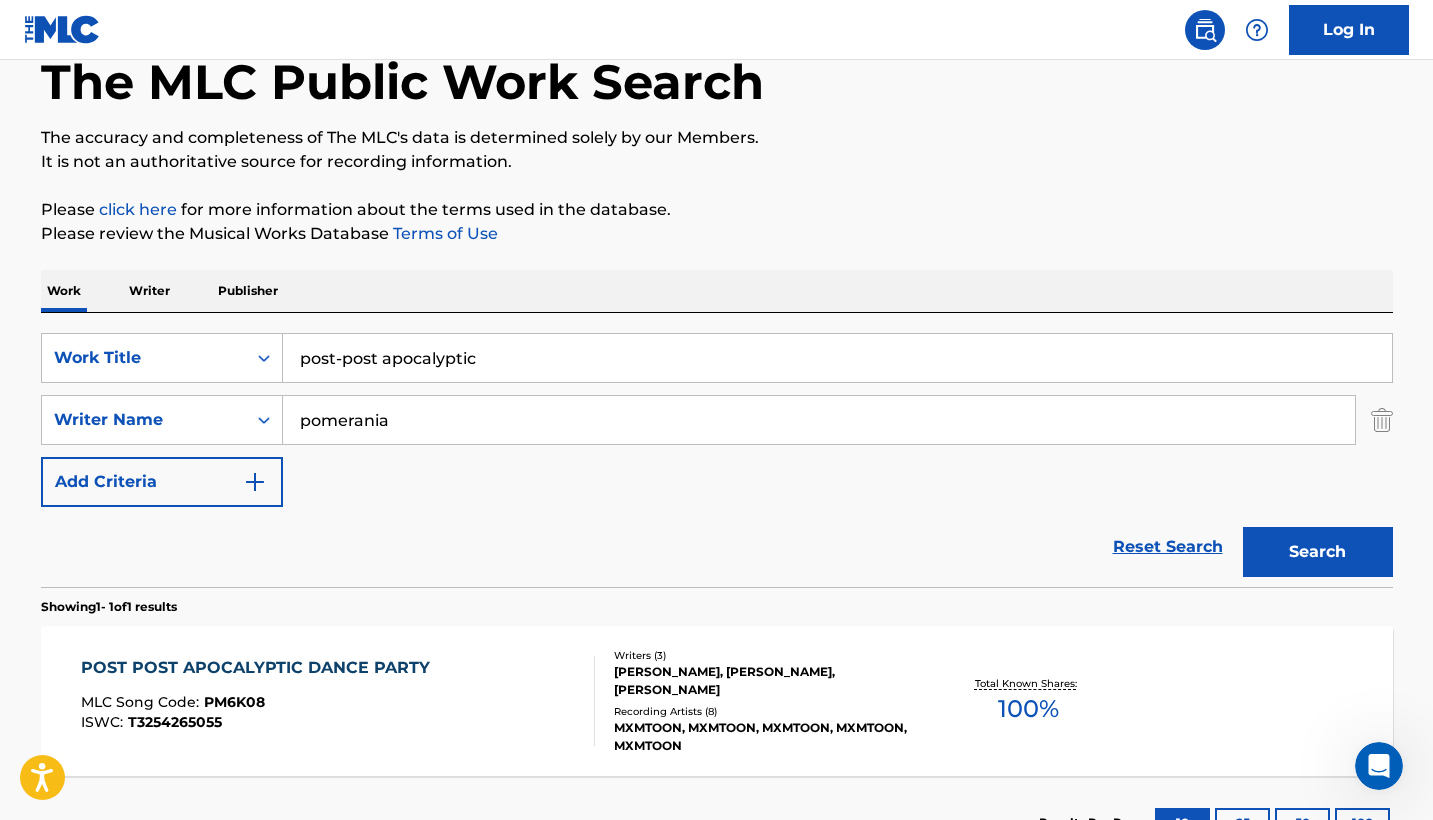 click on "post-post apocalyptic" at bounding box center [837, 358] 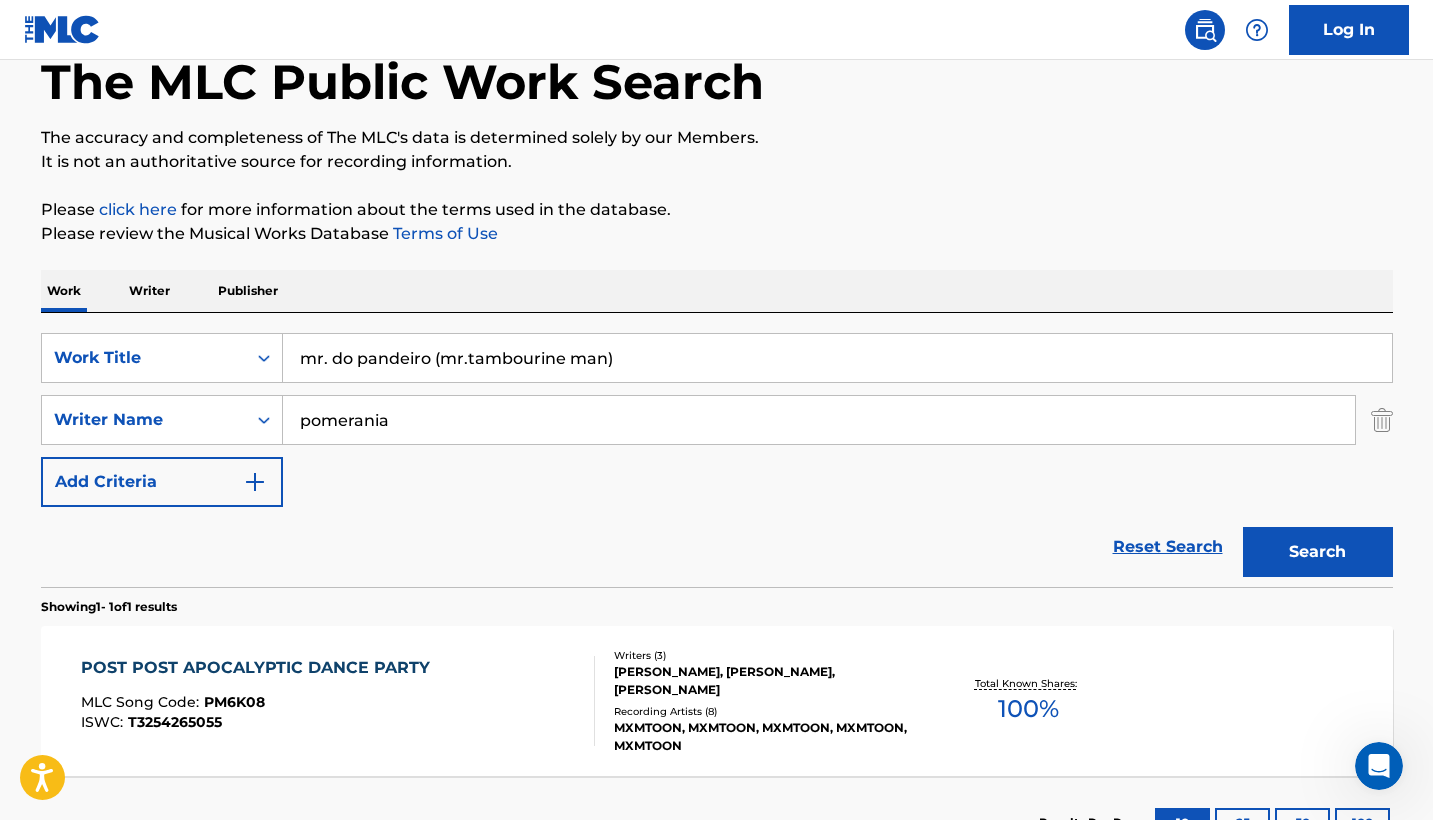 drag, startPoint x: 631, startPoint y: 365, endPoint x: 303, endPoint y: 358, distance: 328.07468 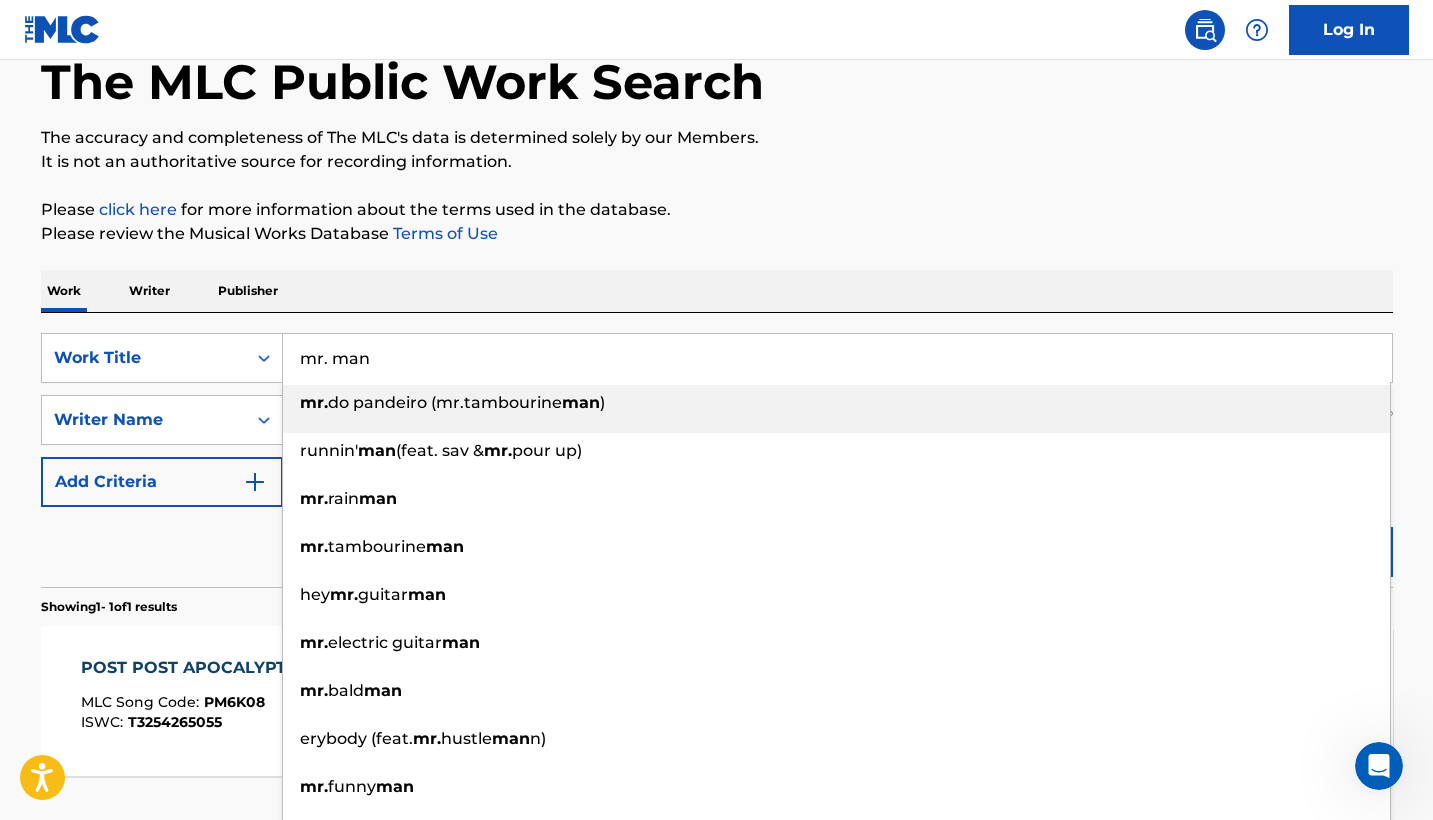 type on "mr. man" 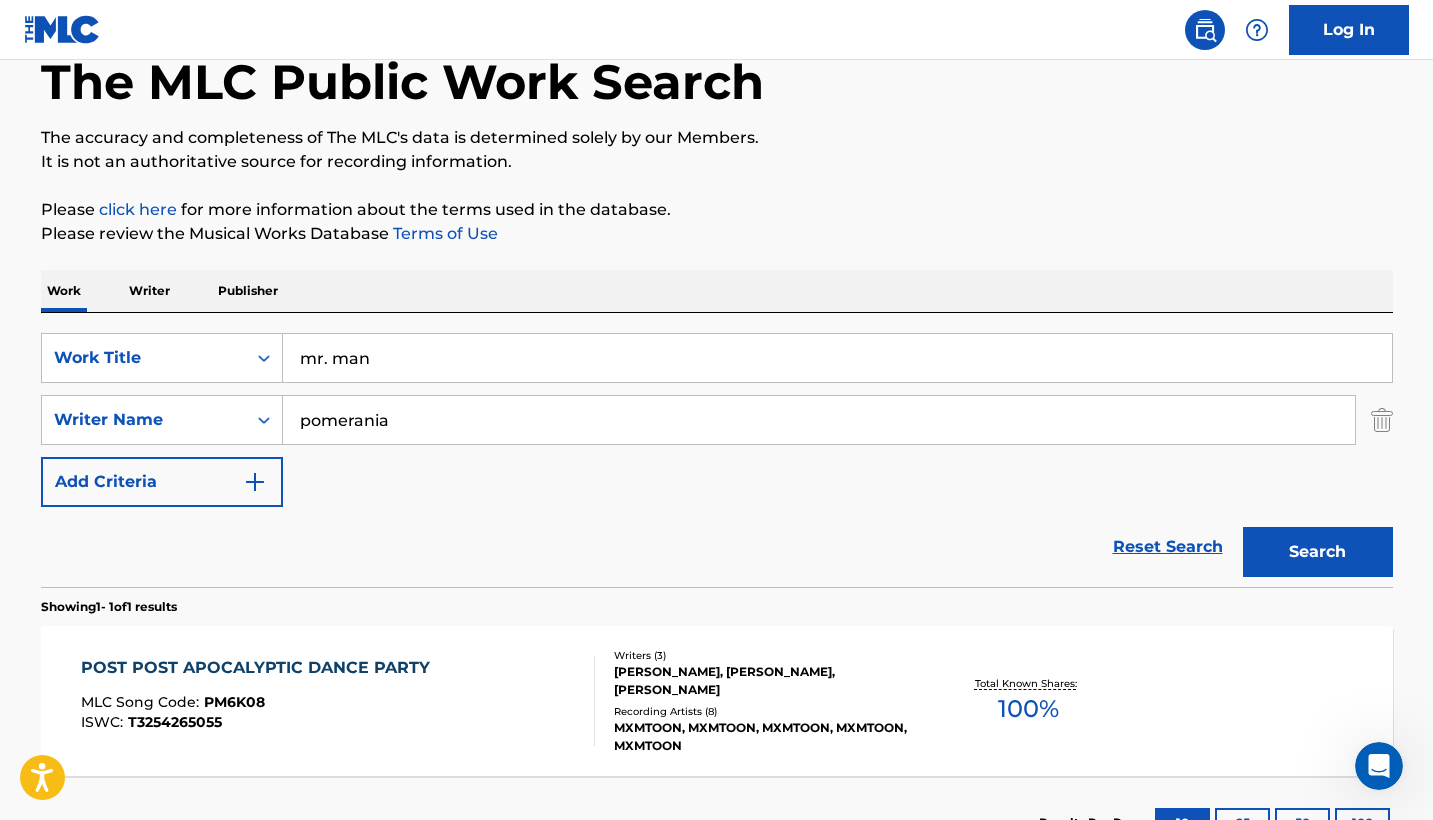 click on "Search" at bounding box center (1318, 552) 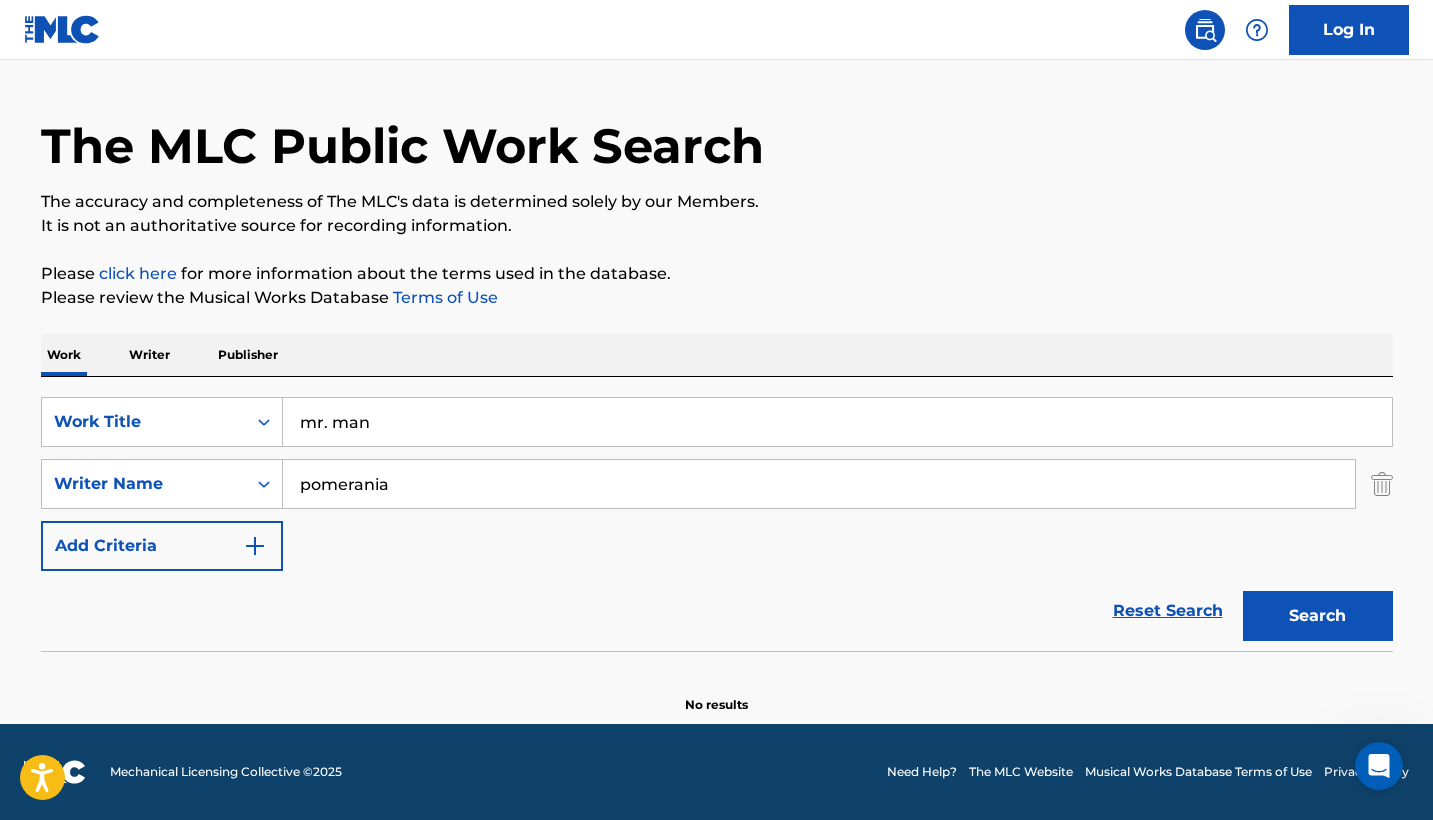 scroll, scrollTop: 48, scrollLeft: 0, axis: vertical 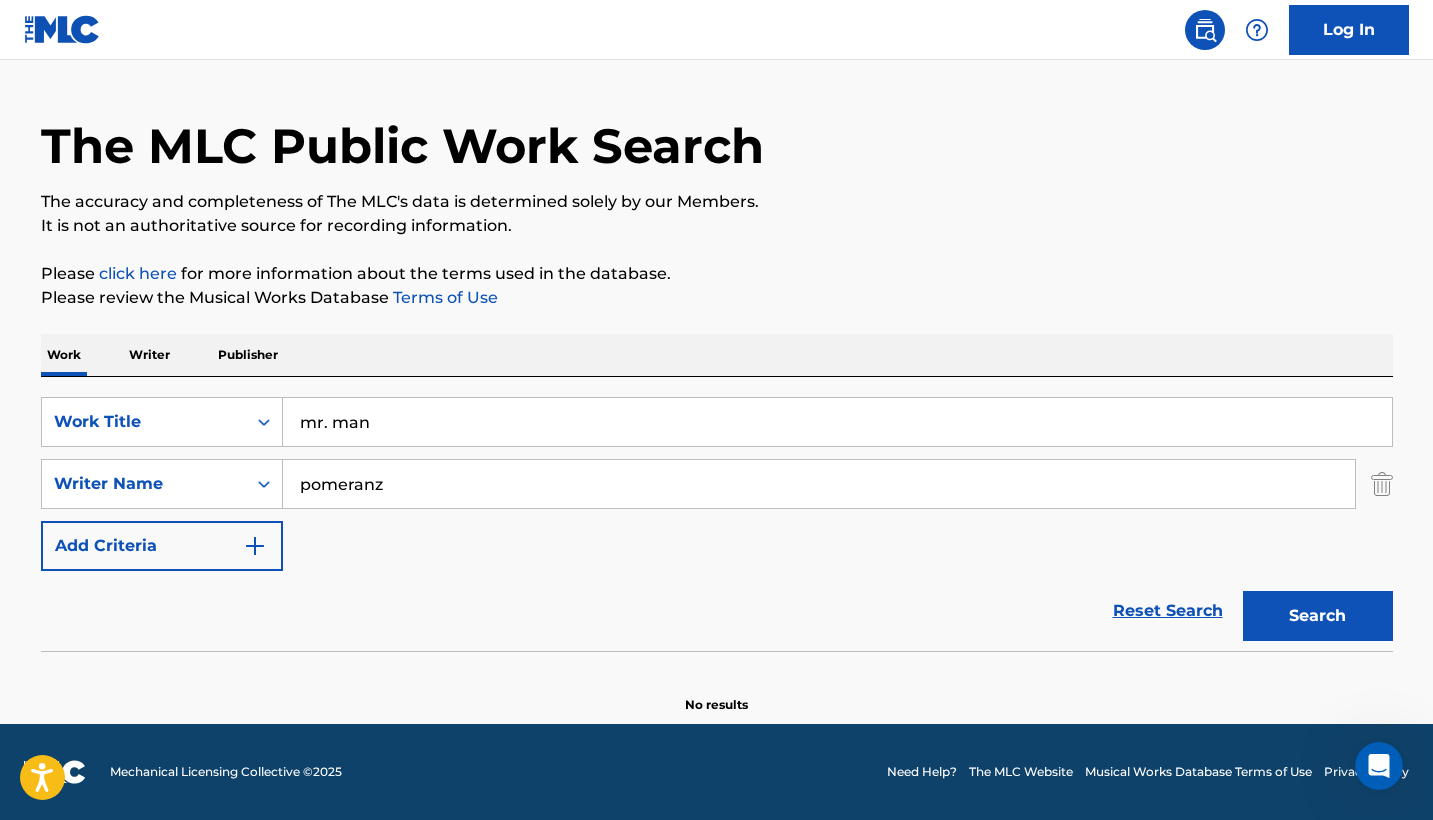 type on "pomeranz" 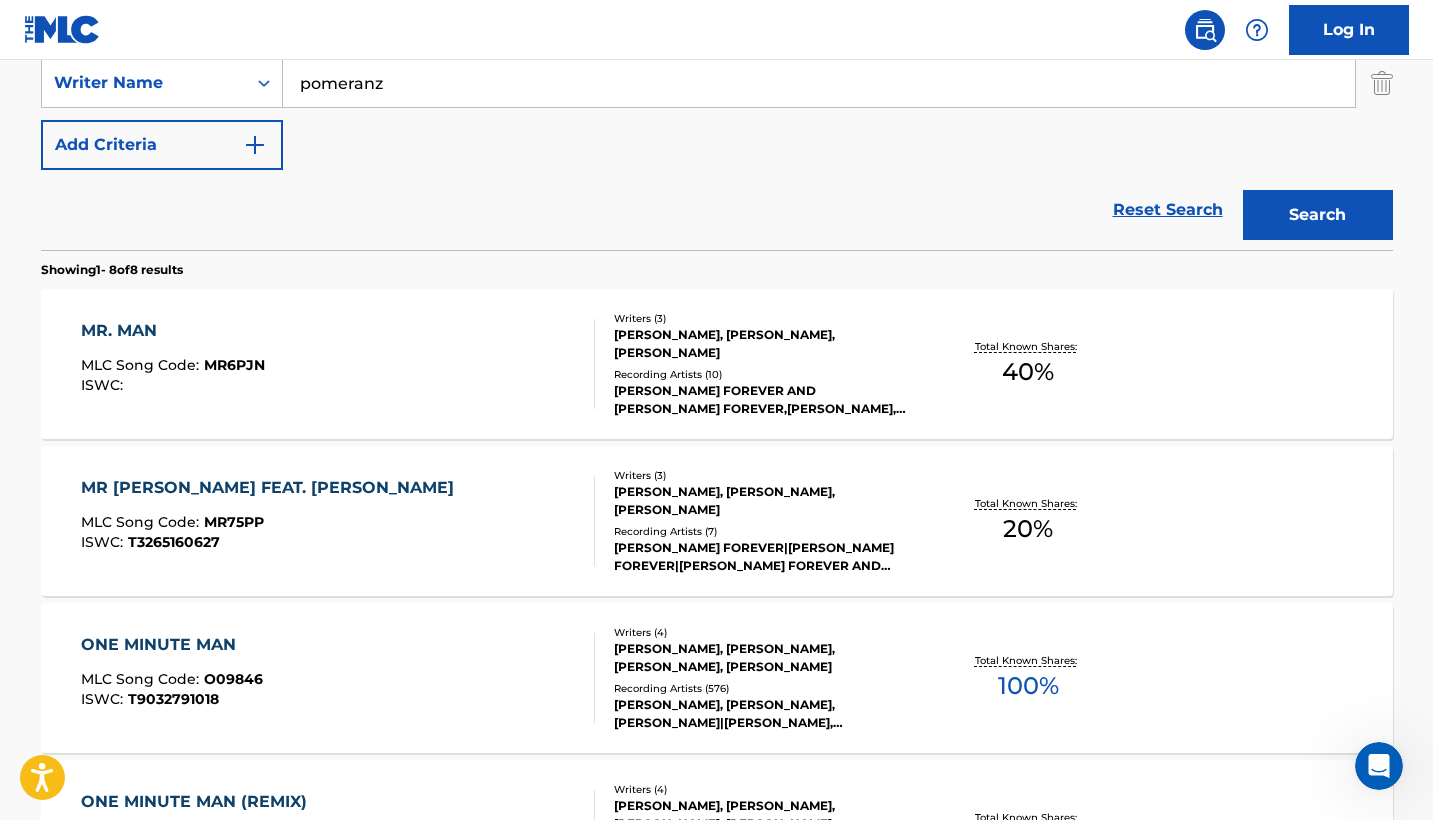 scroll, scrollTop: 509, scrollLeft: 0, axis: vertical 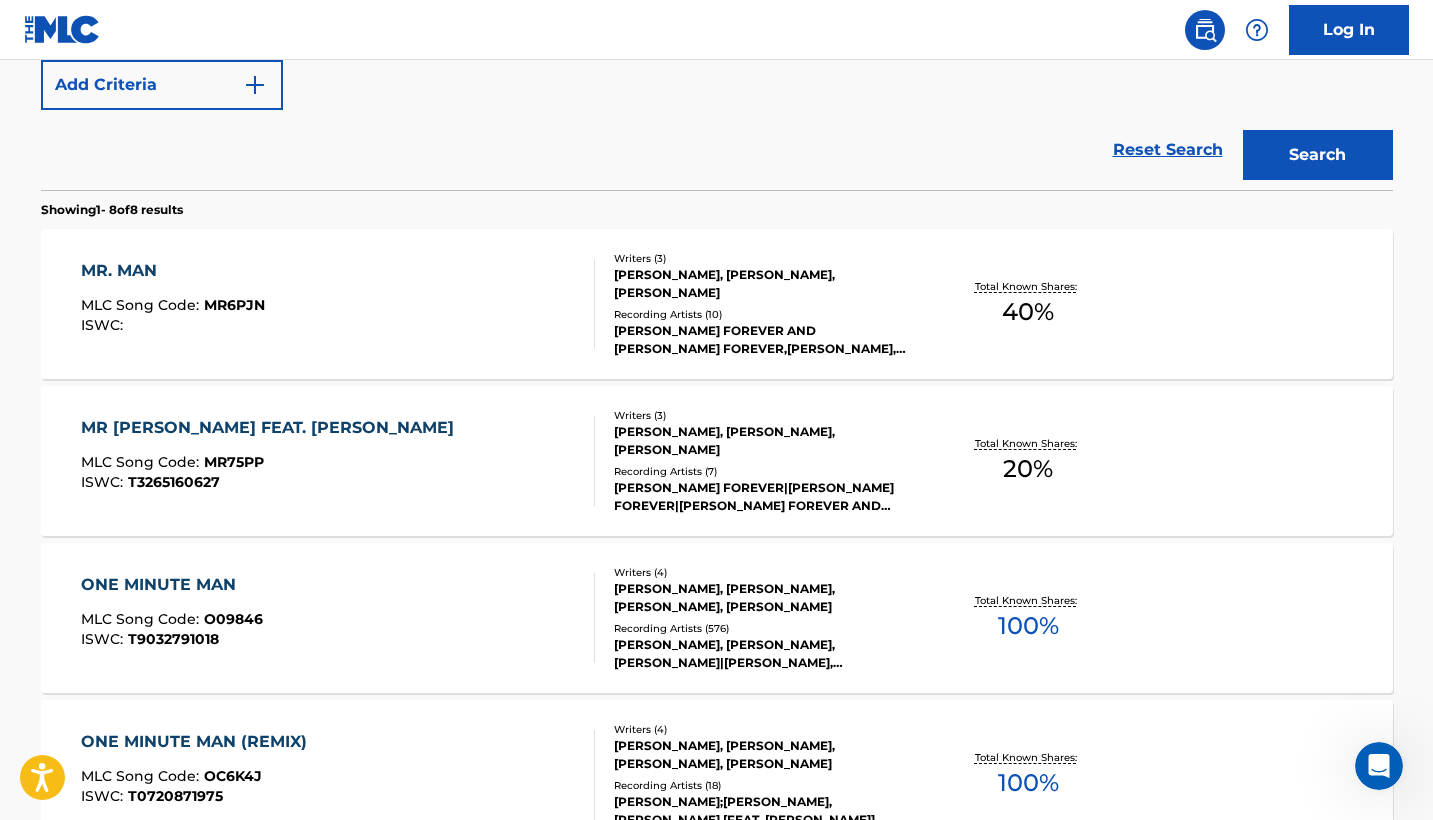 click on "MR. MAN" at bounding box center [173, 271] 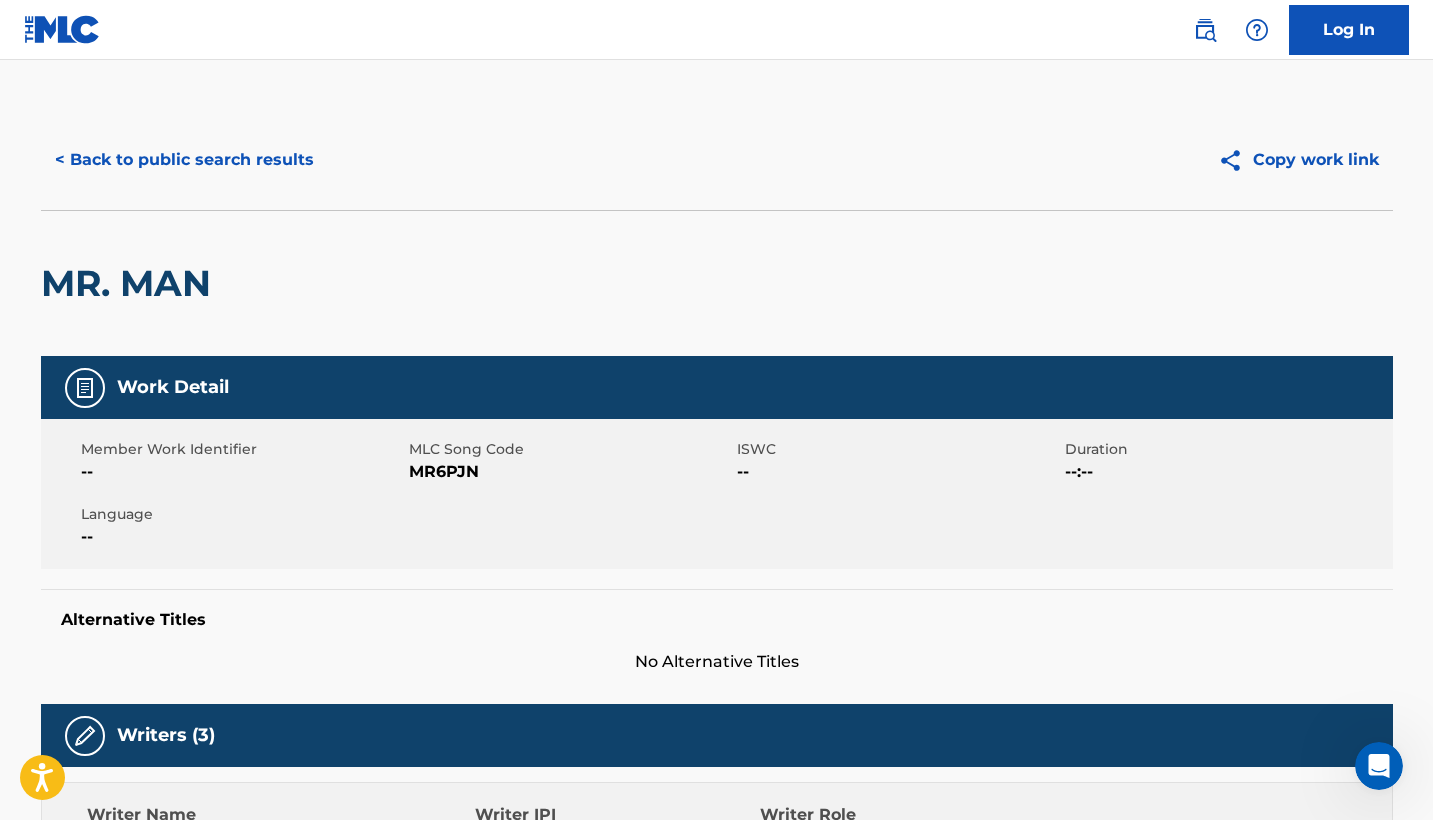 scroll, scrollTop: 0, scrollLeft: 0, axis: both 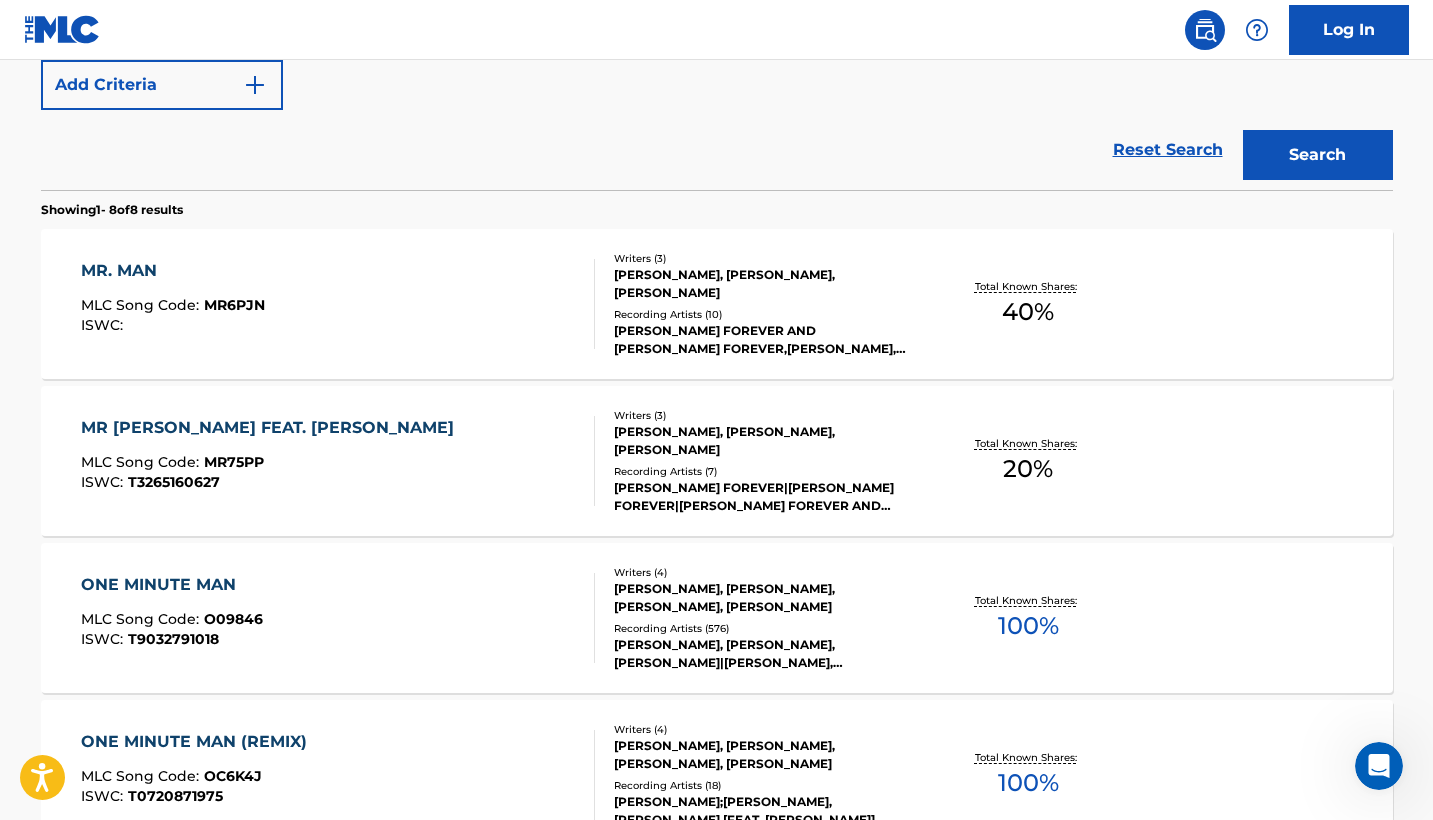 click on "MR [PERSON_NAME] FEAT. [PERSON_NAME]" at bounding box center [272, 428] 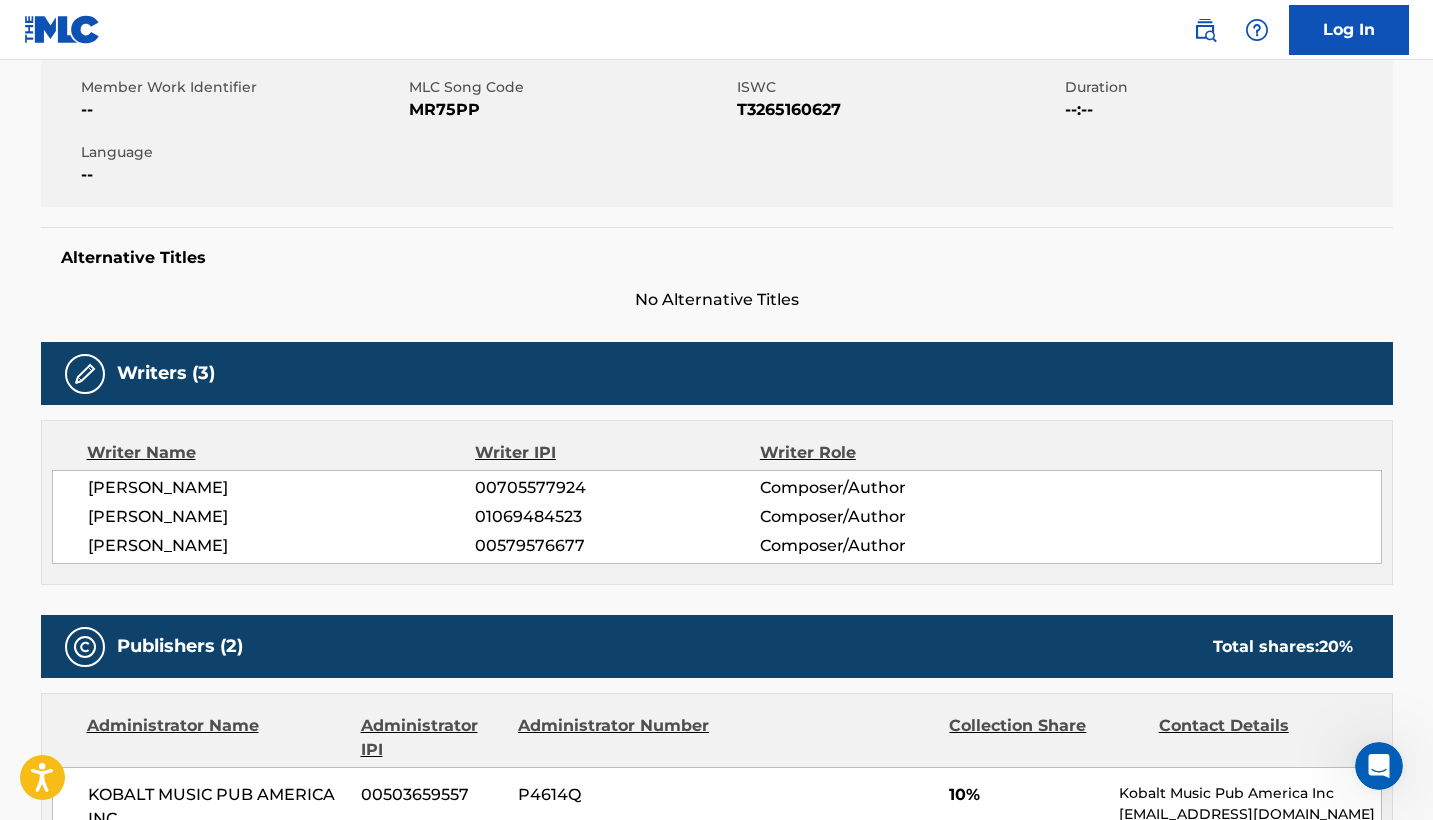 scroll, scrollTop: 414, scrollLeft: 0, axis: vertical 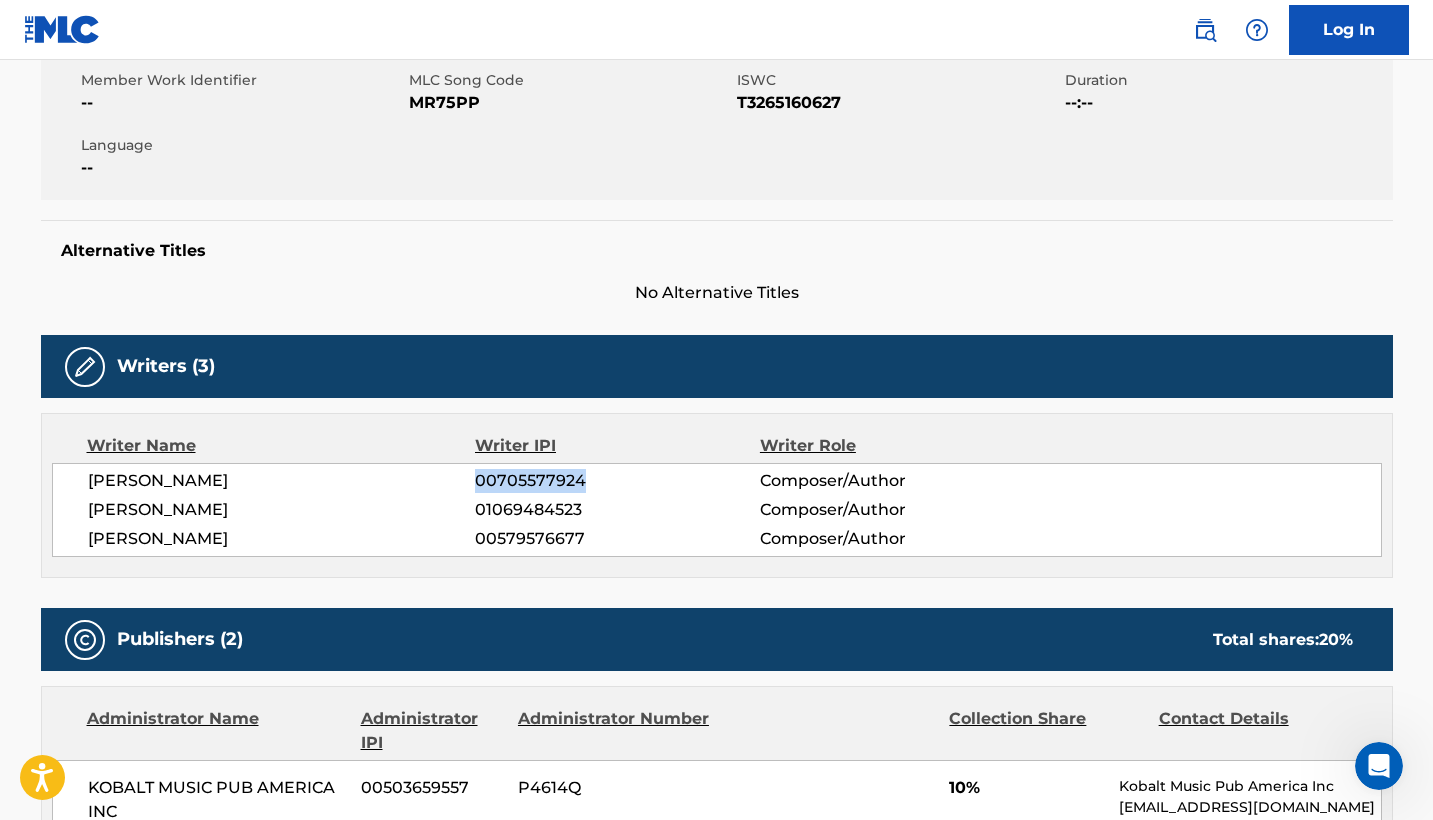 drag, startPoint x: 479, startPoint y: 433, endPoint x: 633, endPoint y: 432, distance: 154.00325 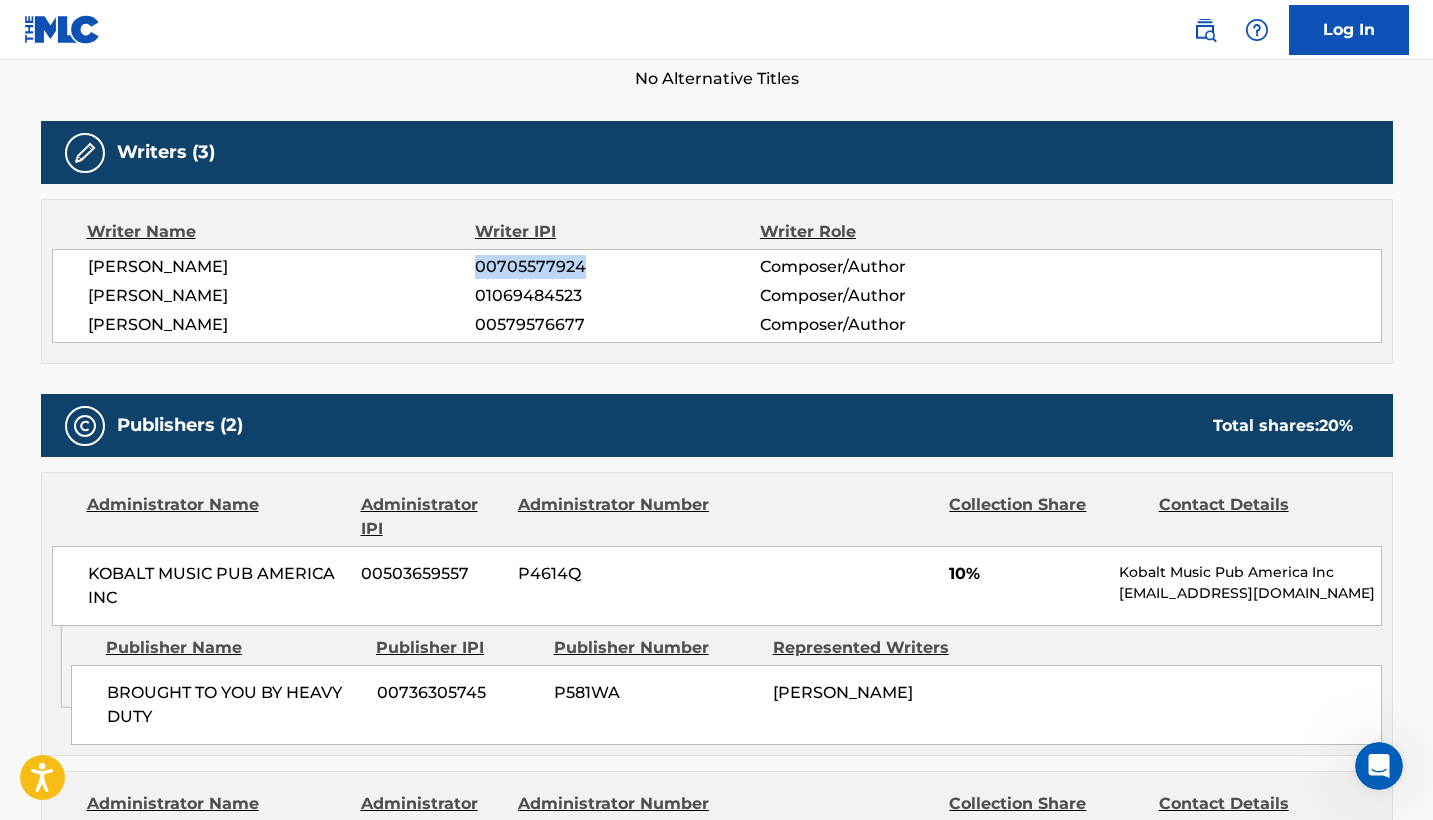 scroll, scrollTop: 597, scrollLeft: 0, axis: vertical 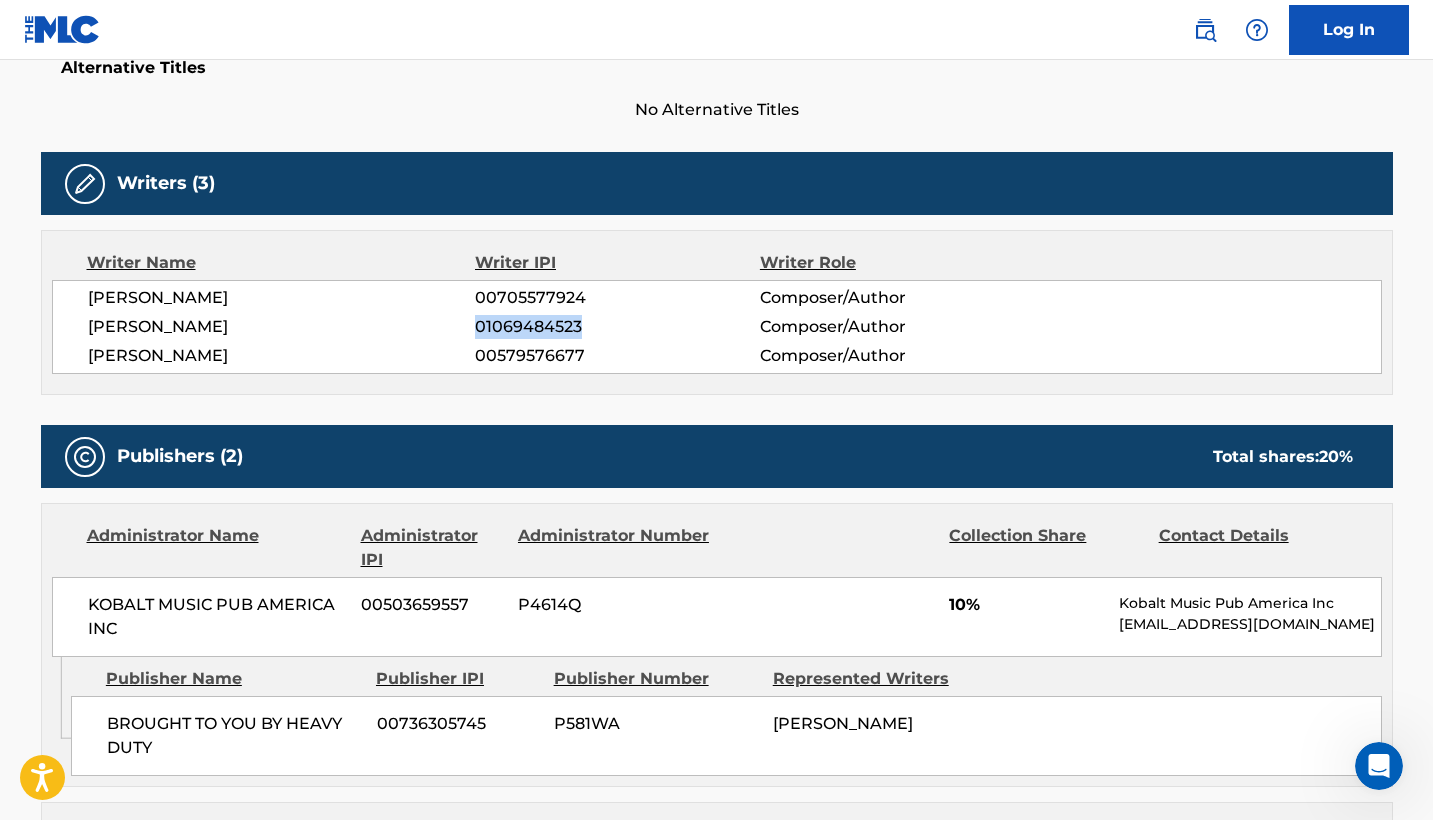 click on "01069484523" at bounding box center (617, 327) 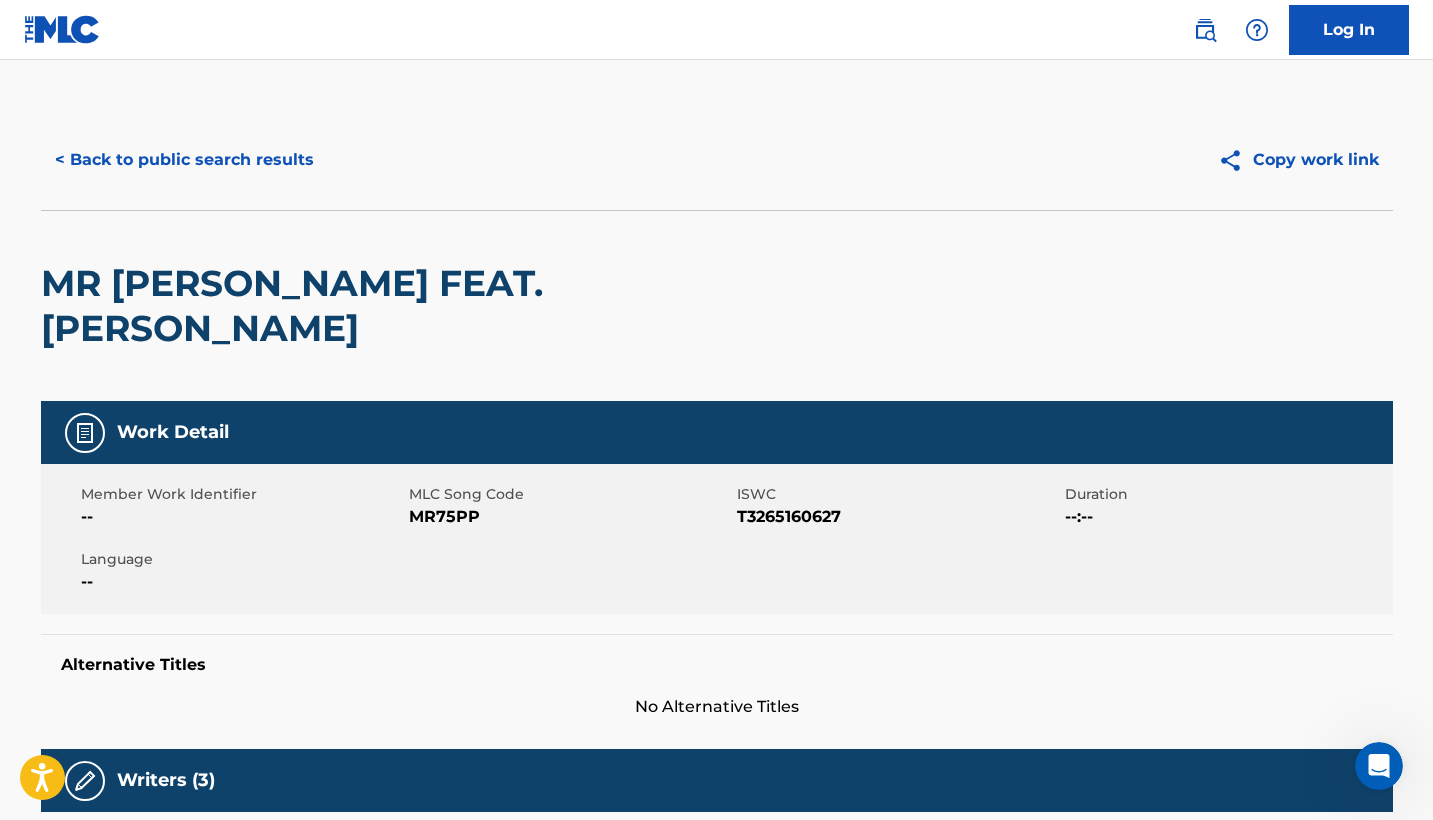 scroll, scrollTop: 0, scrollLeft: 0, axis: both 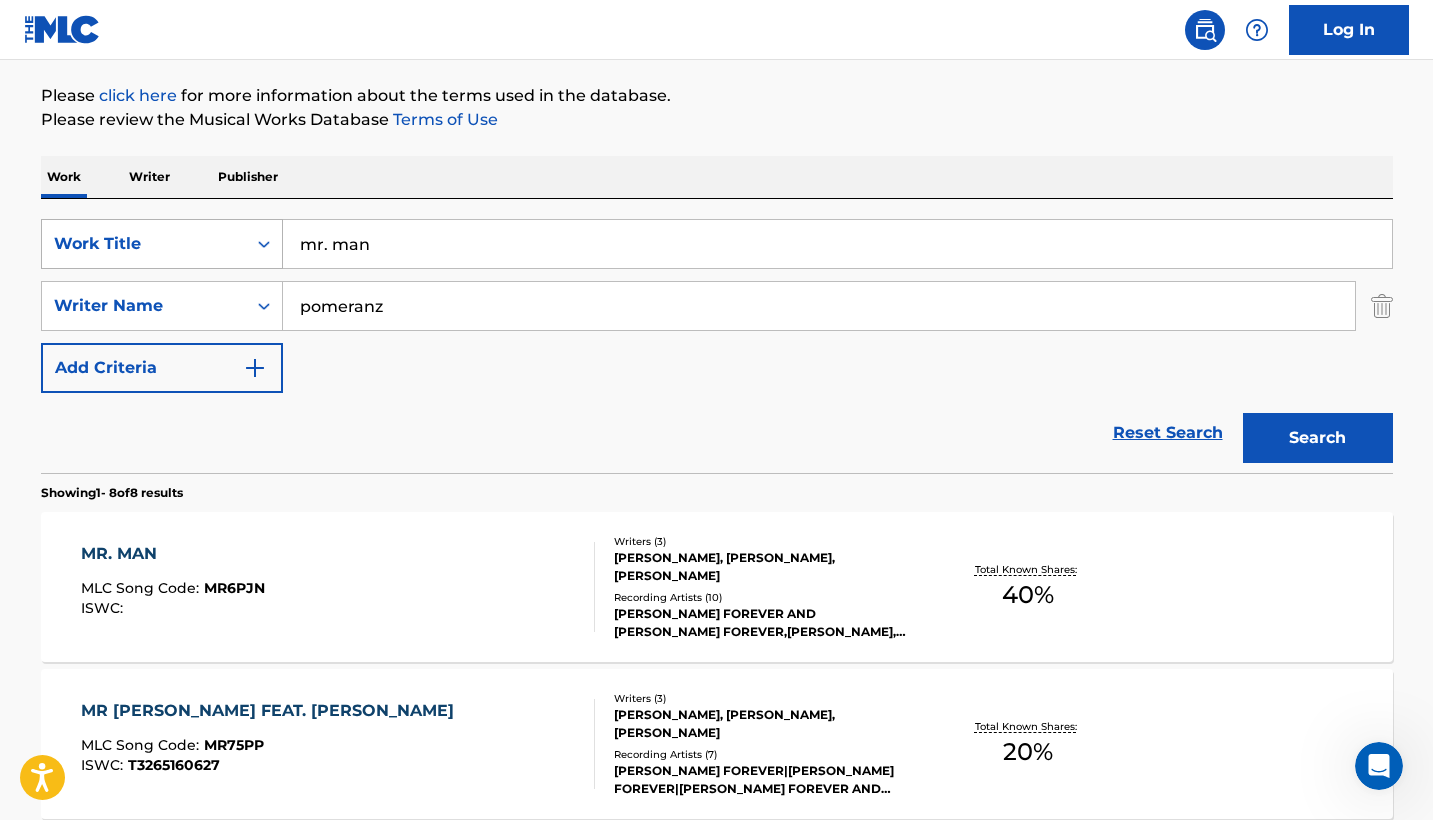 drag, startPoint x: 392, startPoint y: 255, endPoint x: 250, endPoint y: 223, distance: 145.56099 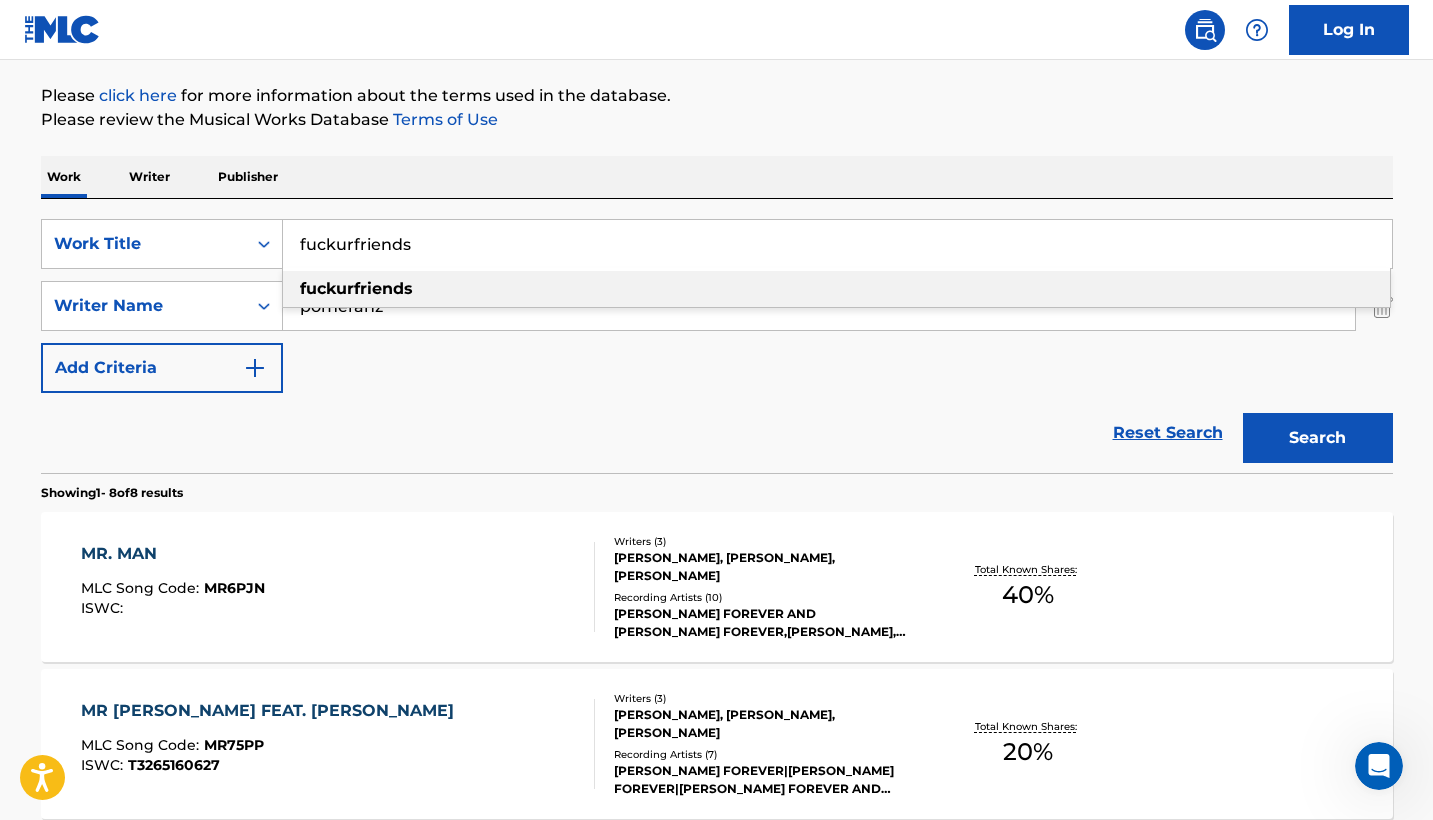type on "fuckurfriends" 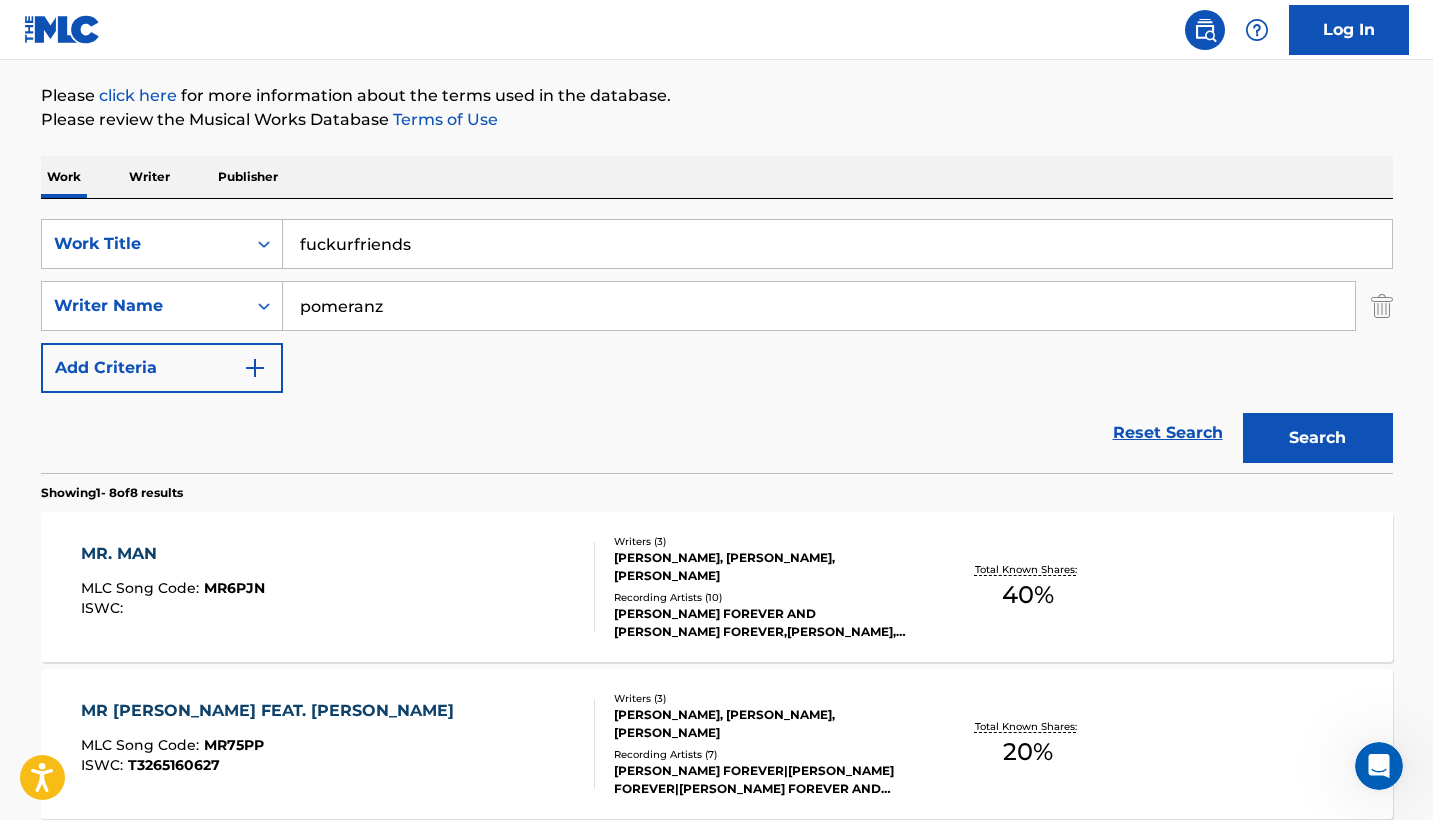 click on "Search" at bounding box center [1318, 438] 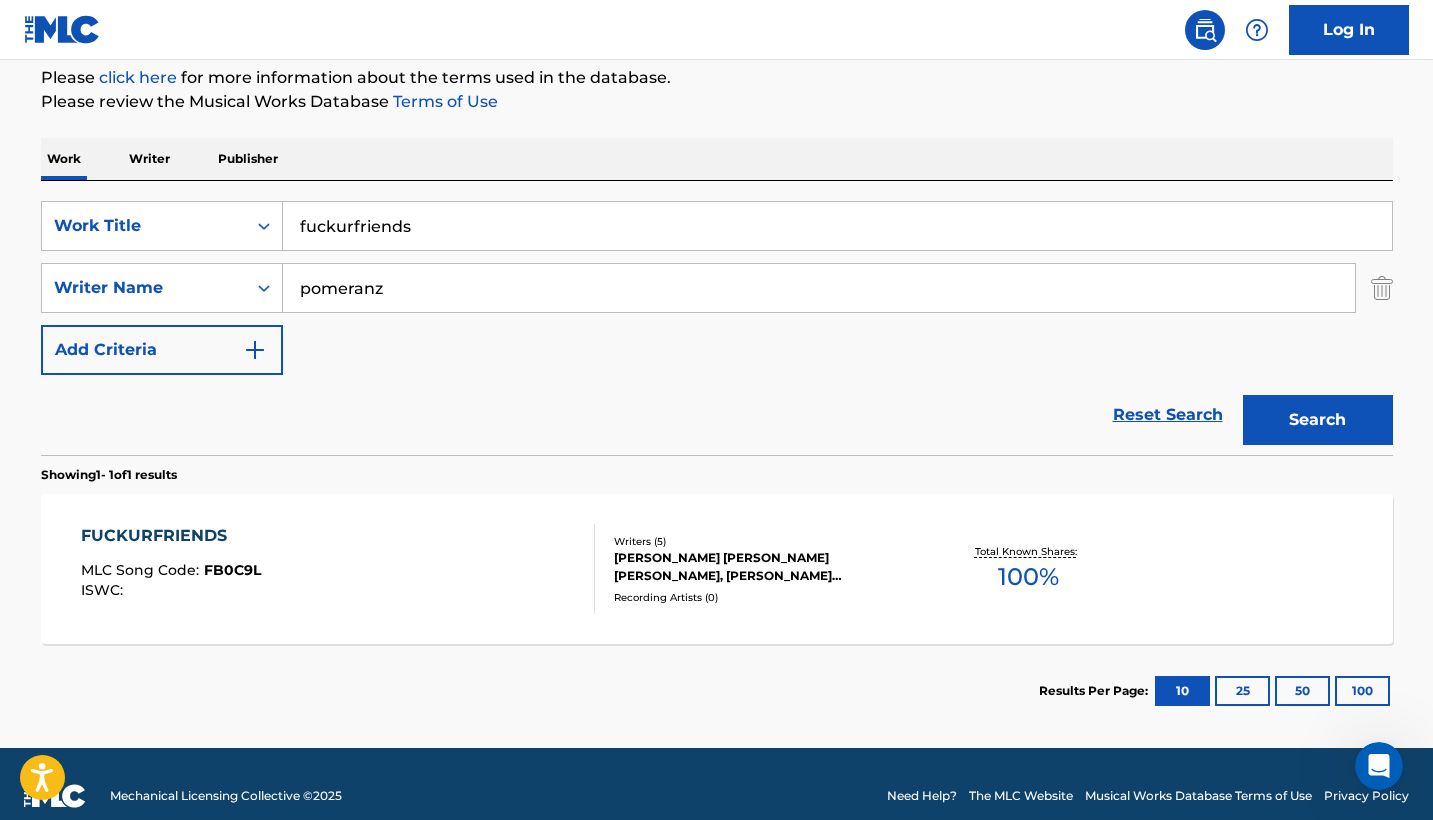 scroll, scrollTop: 263, scrollLeft: 0, axis: vertical 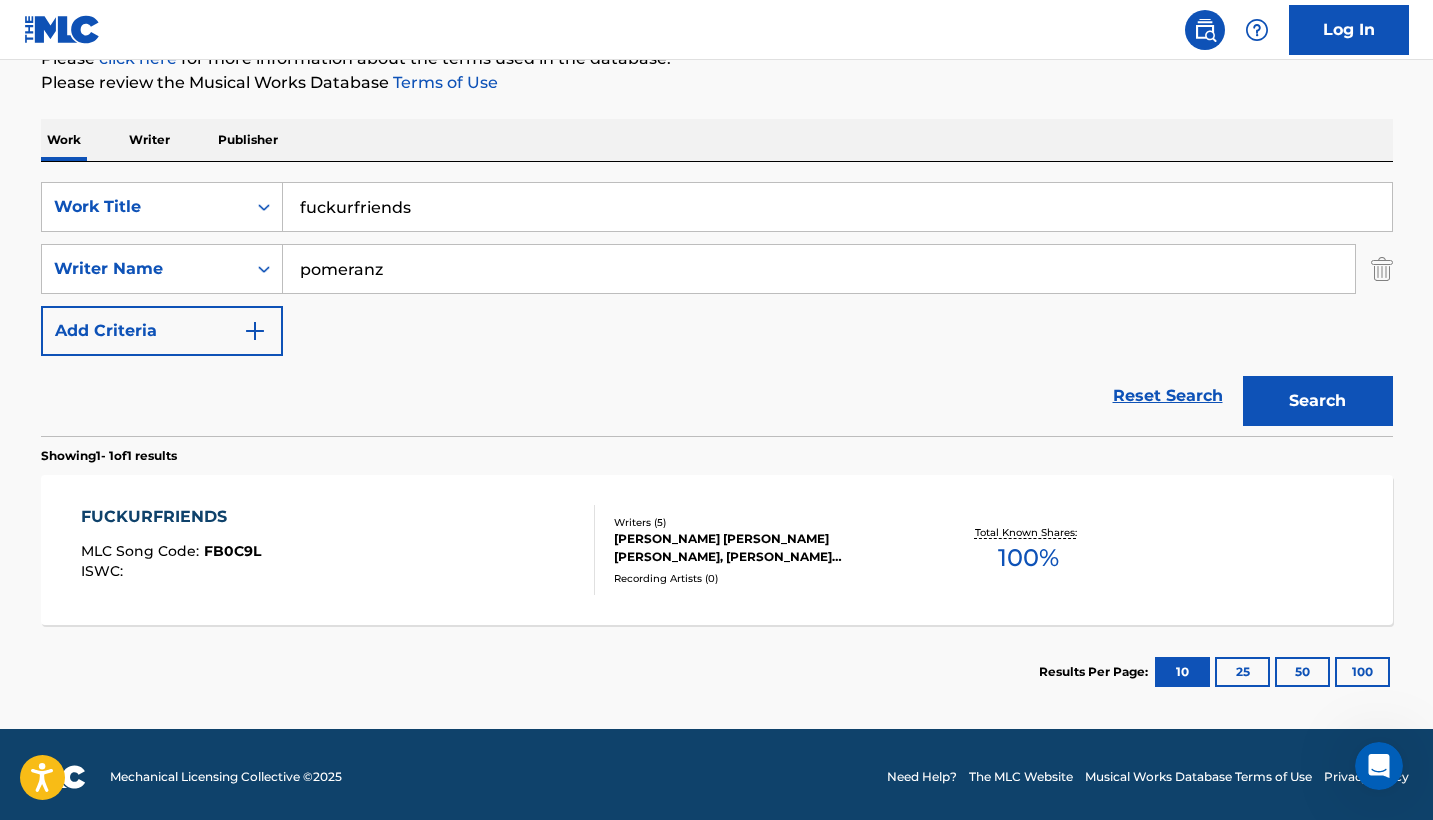 click on "FUCKURFRIENDS" at bounding box center [171, 517] 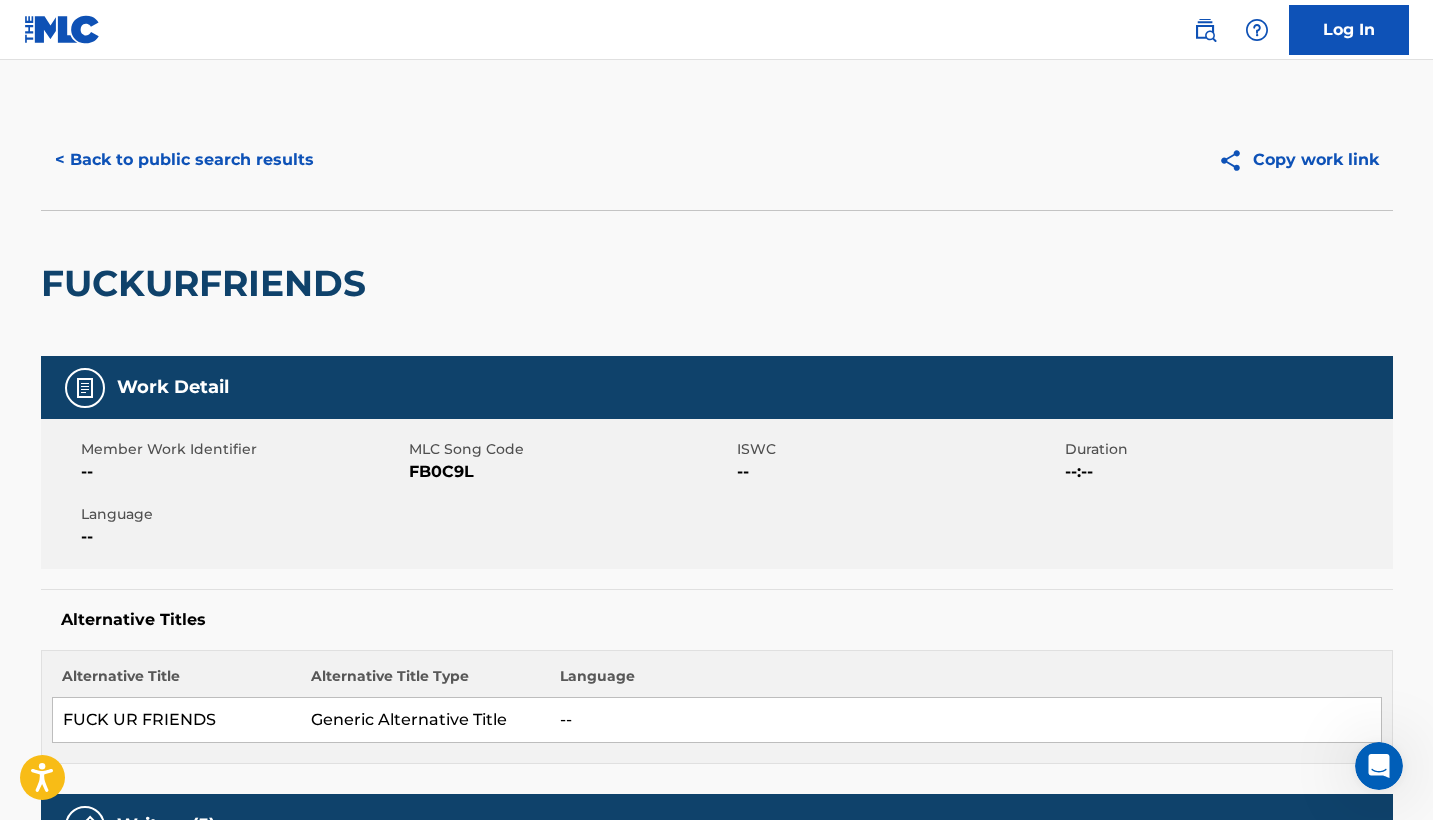 scroll, scrollTop: 0, scrollLeft: 0, axis: both 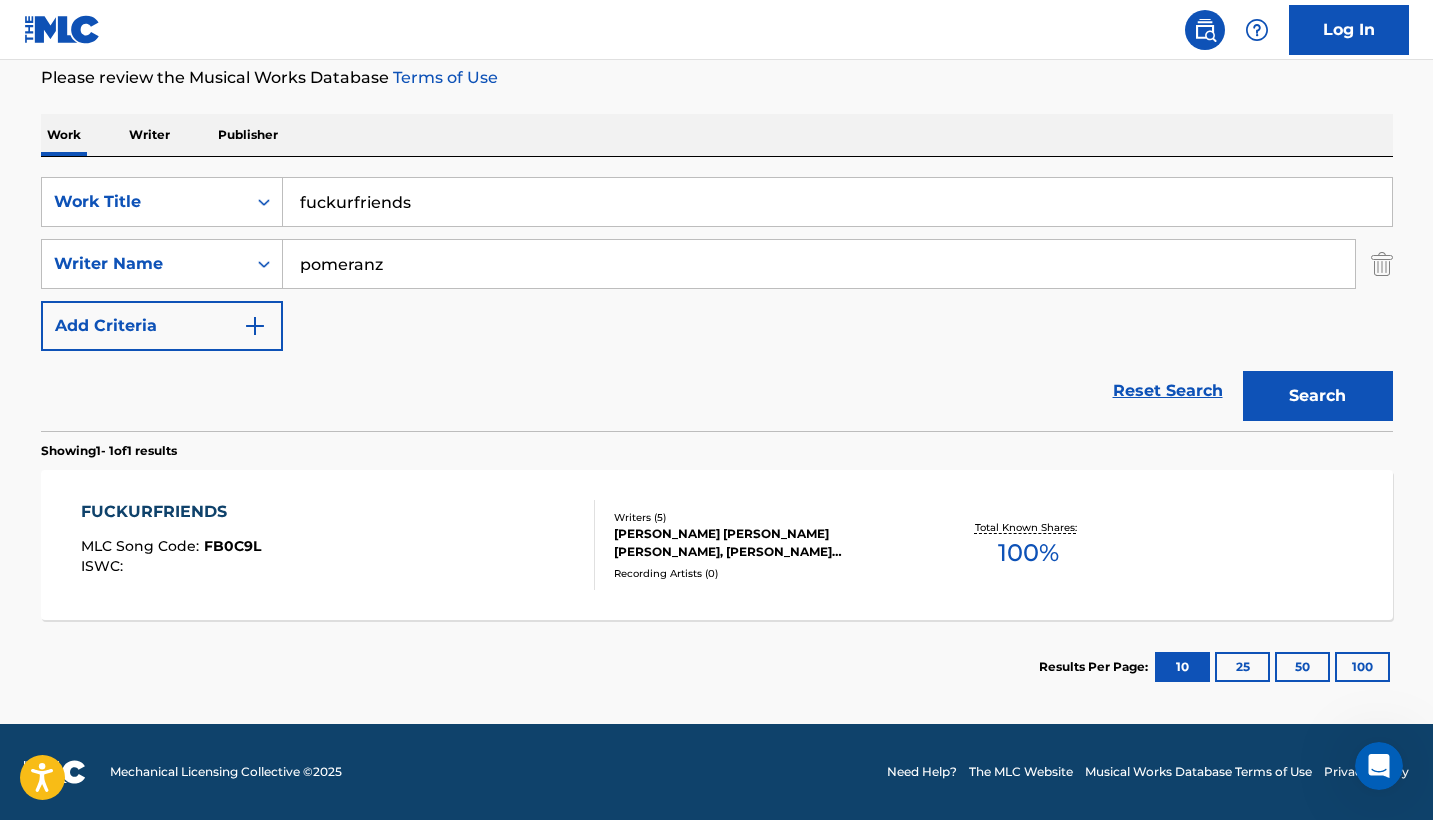click on "FUCKURFRIENDS" at bounding box center [171, 512] 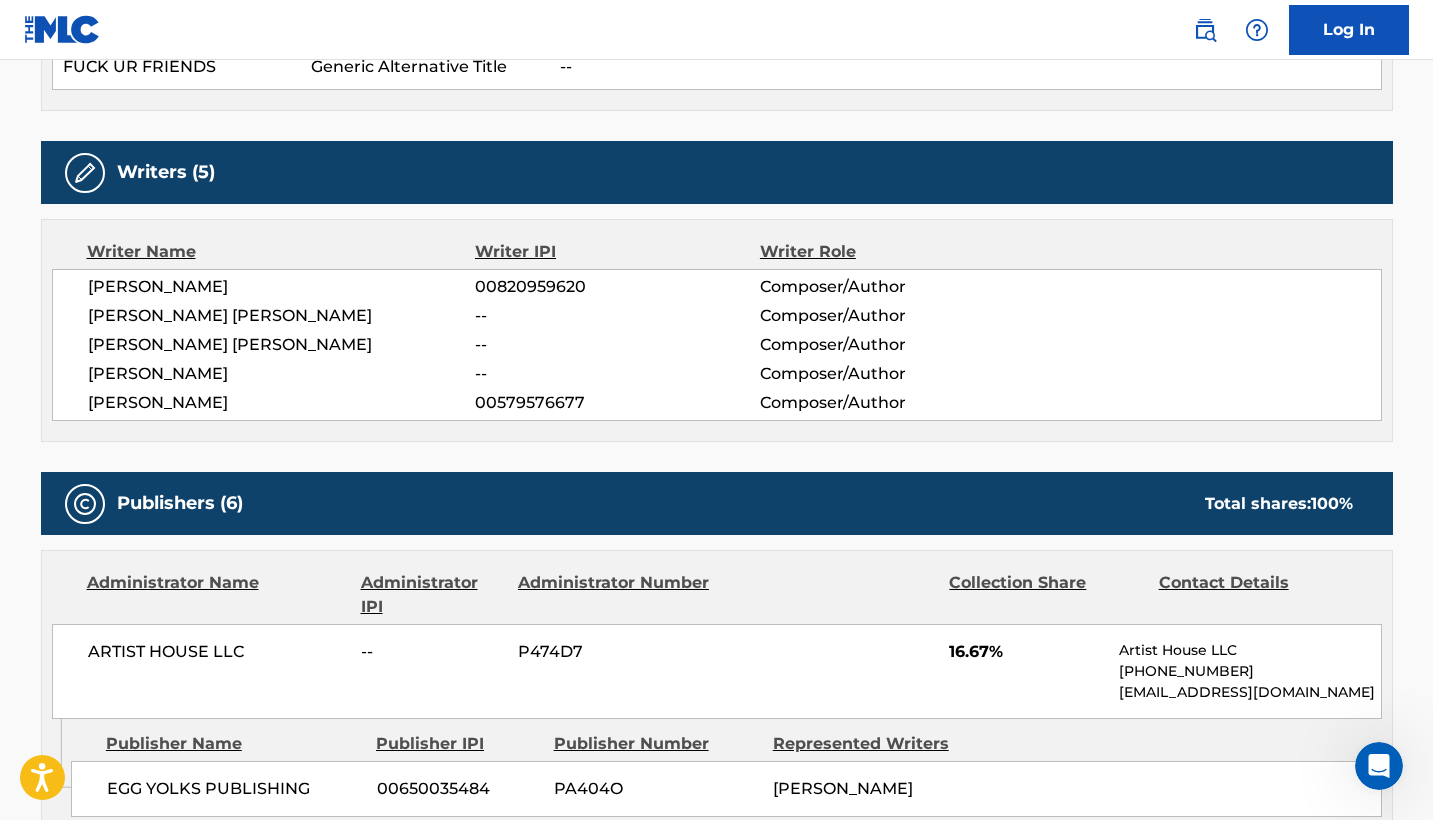 scroll, scrollTop: 717, scrollLeft: 0, axis: vertical 